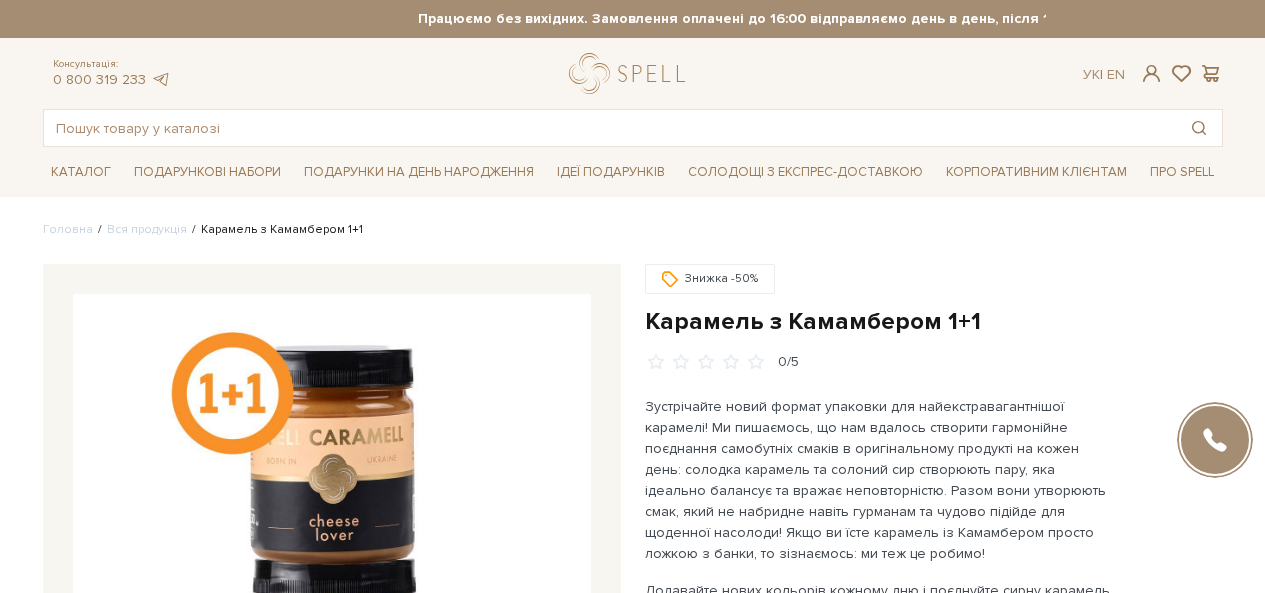 click on "Карамель з Камамбером 1+1" at bounding box center [934, 321] 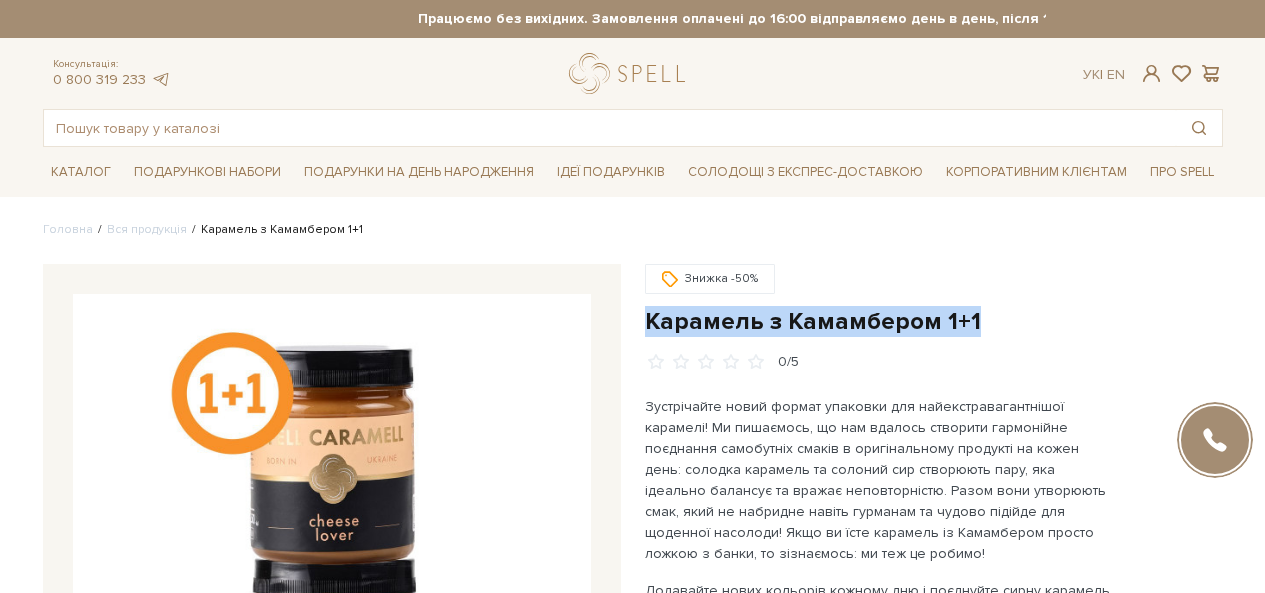 scroll, scrollTop: 0, scrollLeft: 0, axis: both 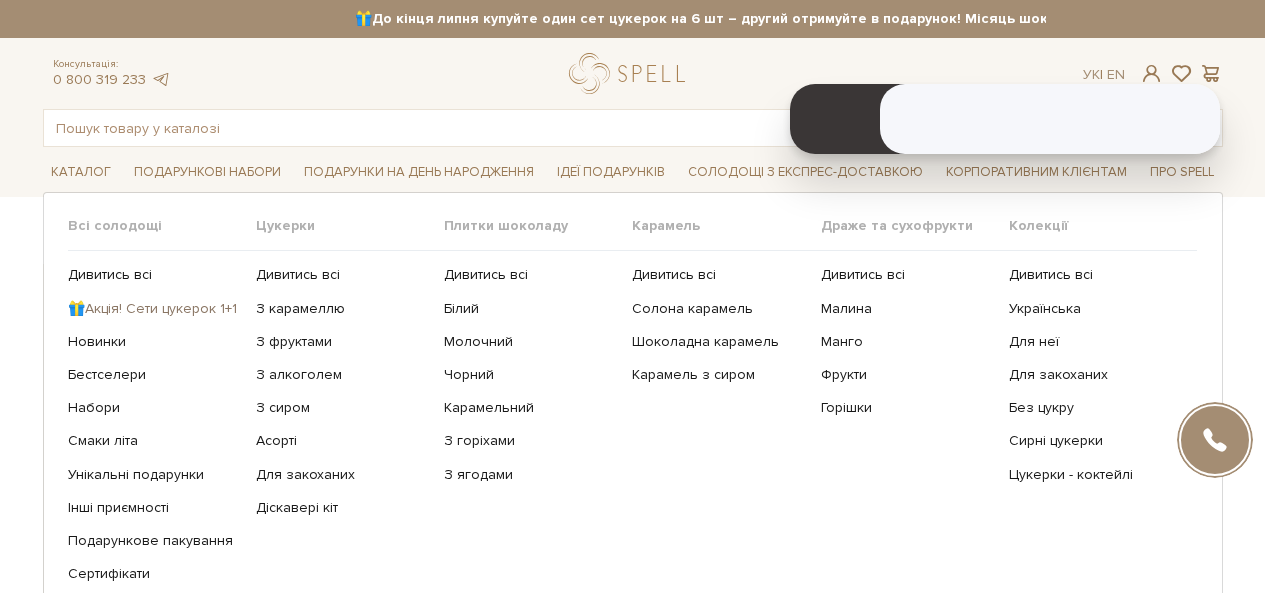 click on "🎁Акція! Сети цукерок 1+1" at bounding box center (154, 309) 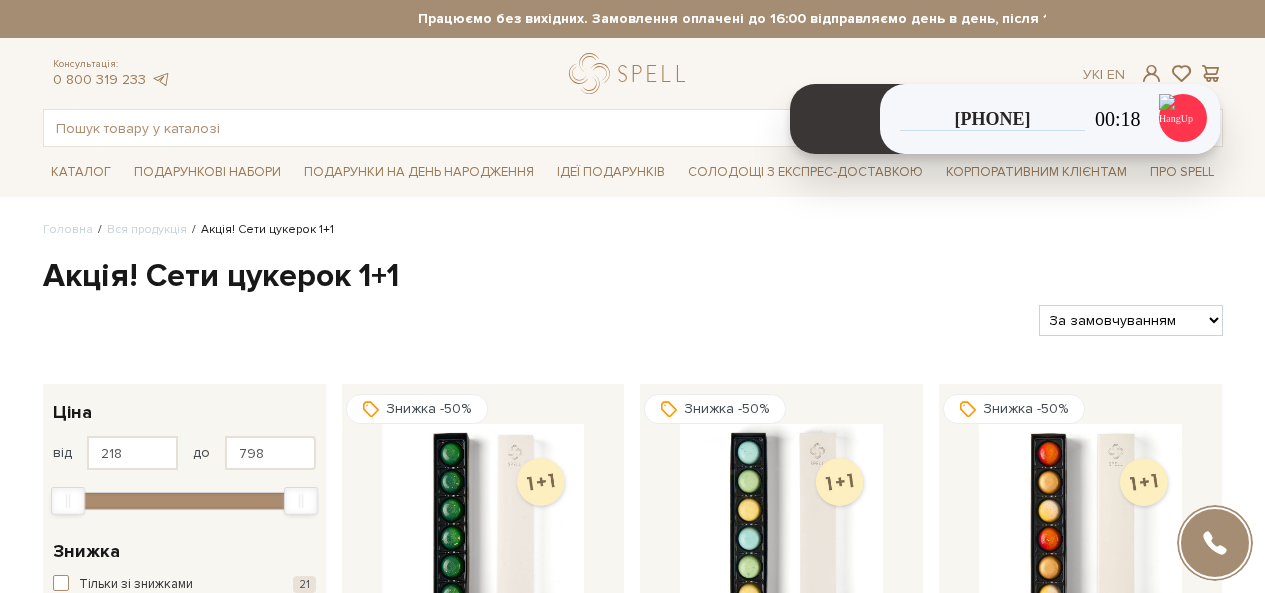 scroll, scrollTop: 0, scrollLeft: 0, axis: both 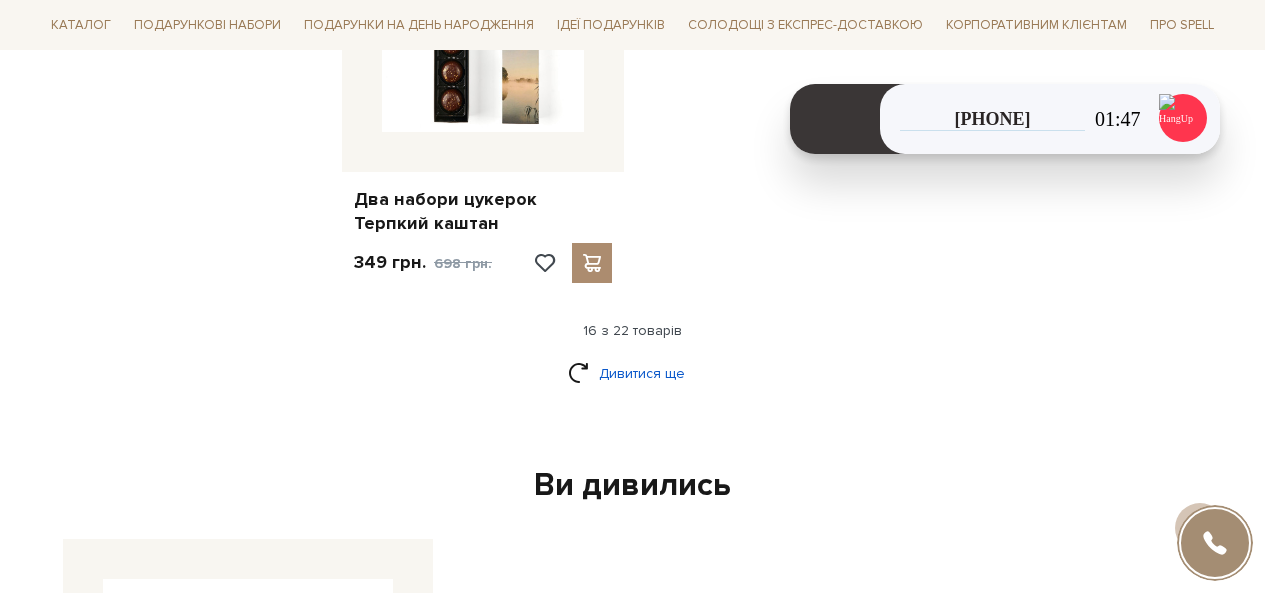 click on "Дивитися ще" at bounding box center (633, 373) 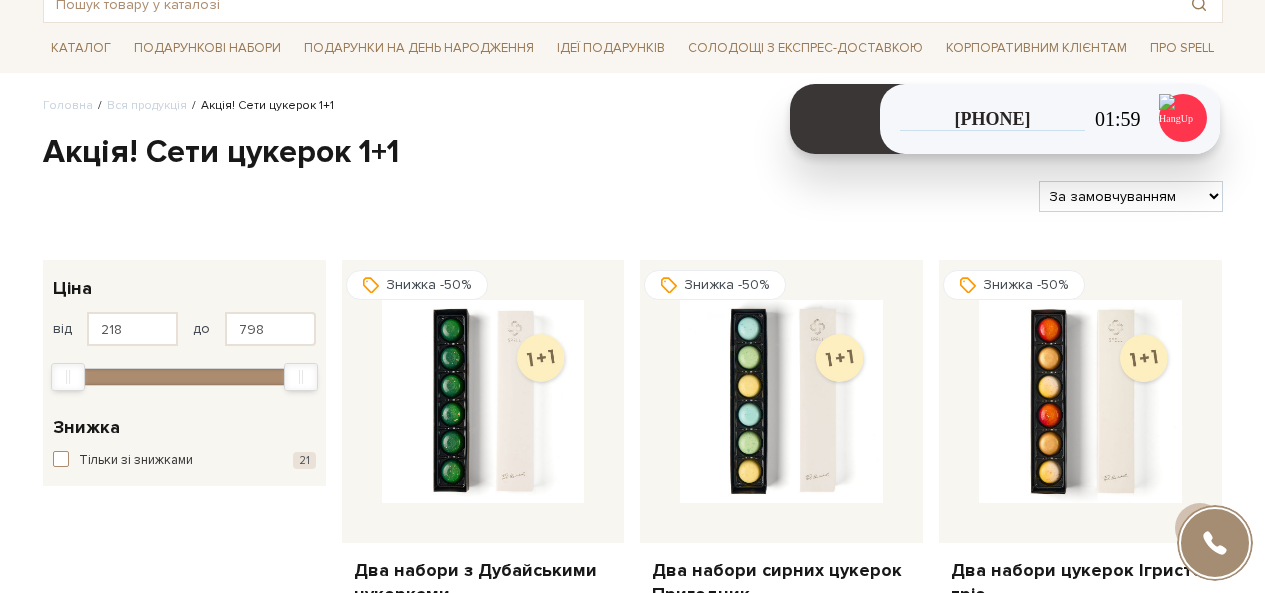 scroll, scrollTop: 0, scrollLeft: 0, axis: both 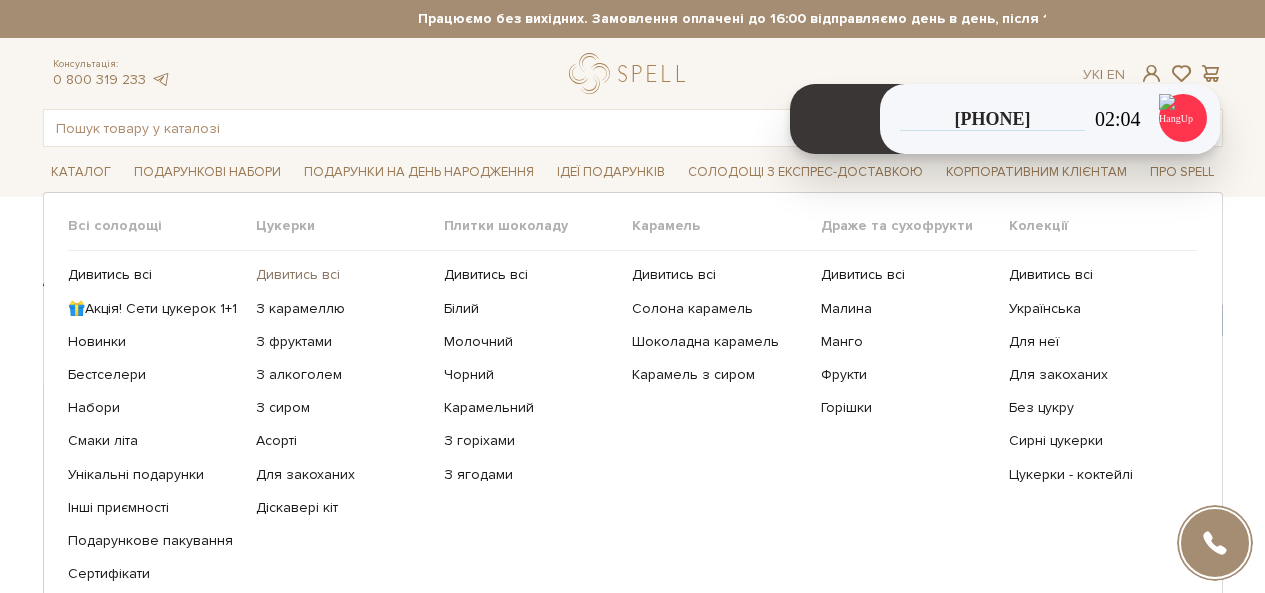 click on "Дивитись всі" at bounding box center [342, 275] 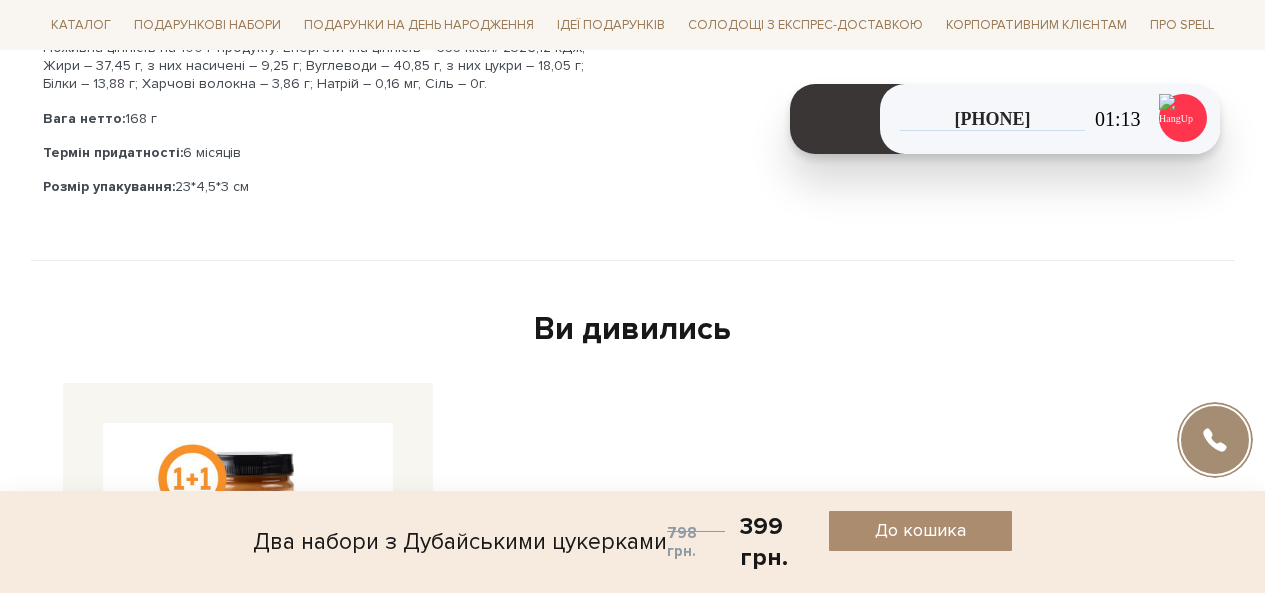 scroll, scrollTop: 1400, scrollLeft: 0, axis: vertical 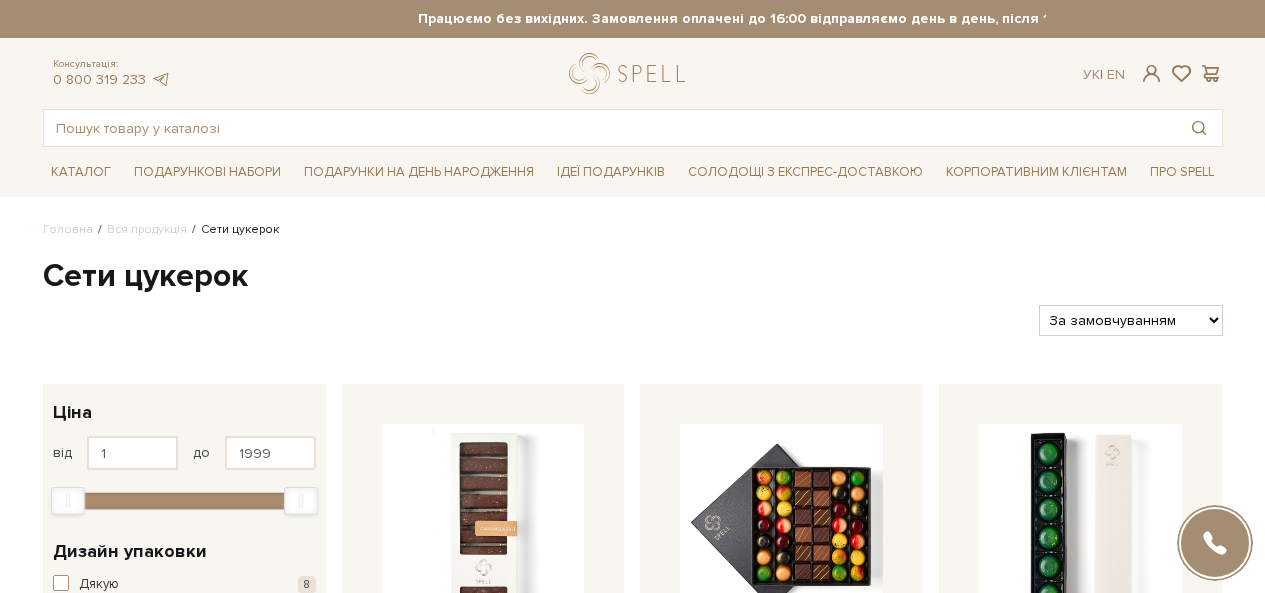 click on "За замовчуванням
За Ціною (зростання)
За Ціною (зменшення)
Новинки
За популярністю" at bounding box center (1130, 320) 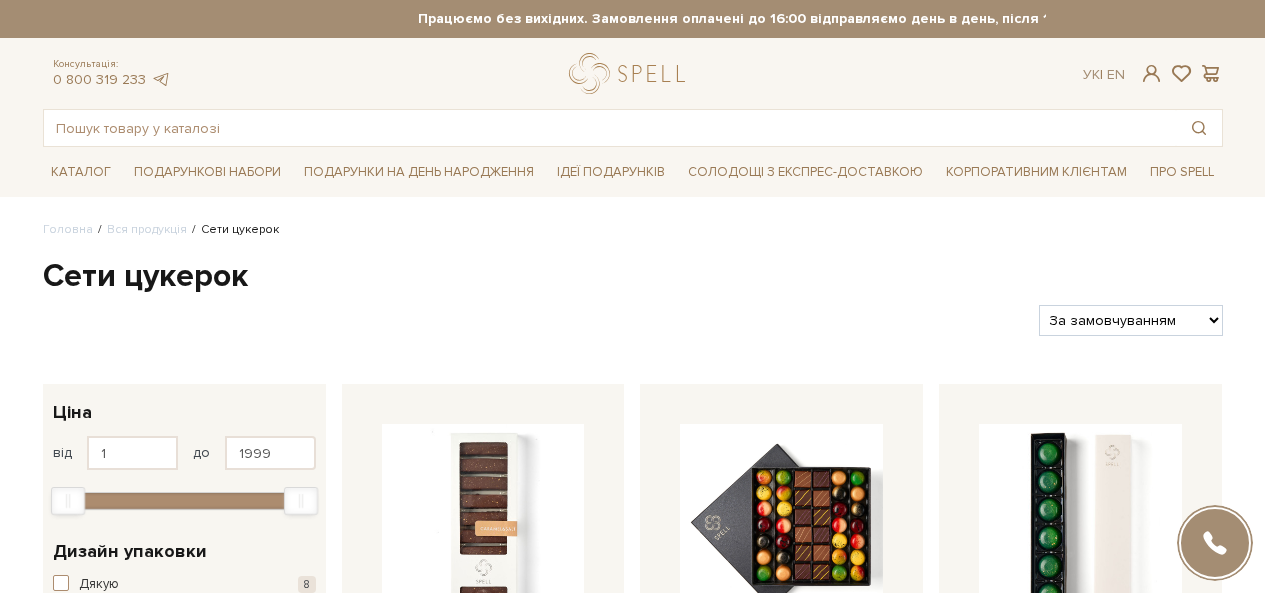 scroll, scrollTop: 0, scrollLeft: 0, axis: both 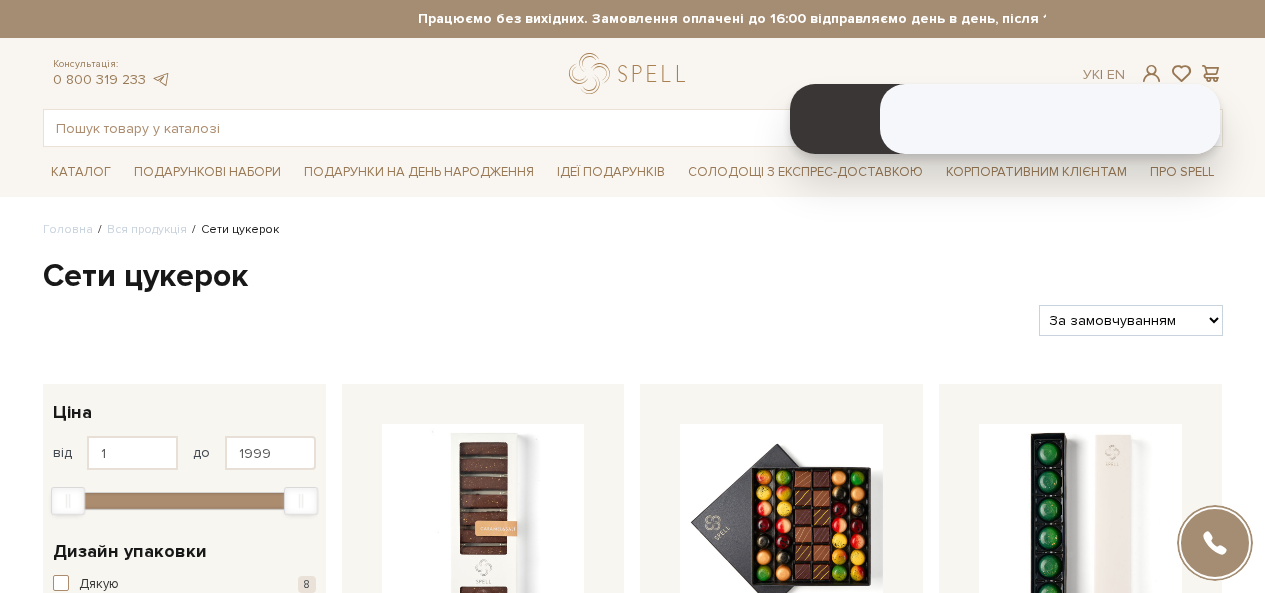 select on "https://spellchocolate.com/our-productions/seti-cukerok/?sort=p.price&order=ASC" 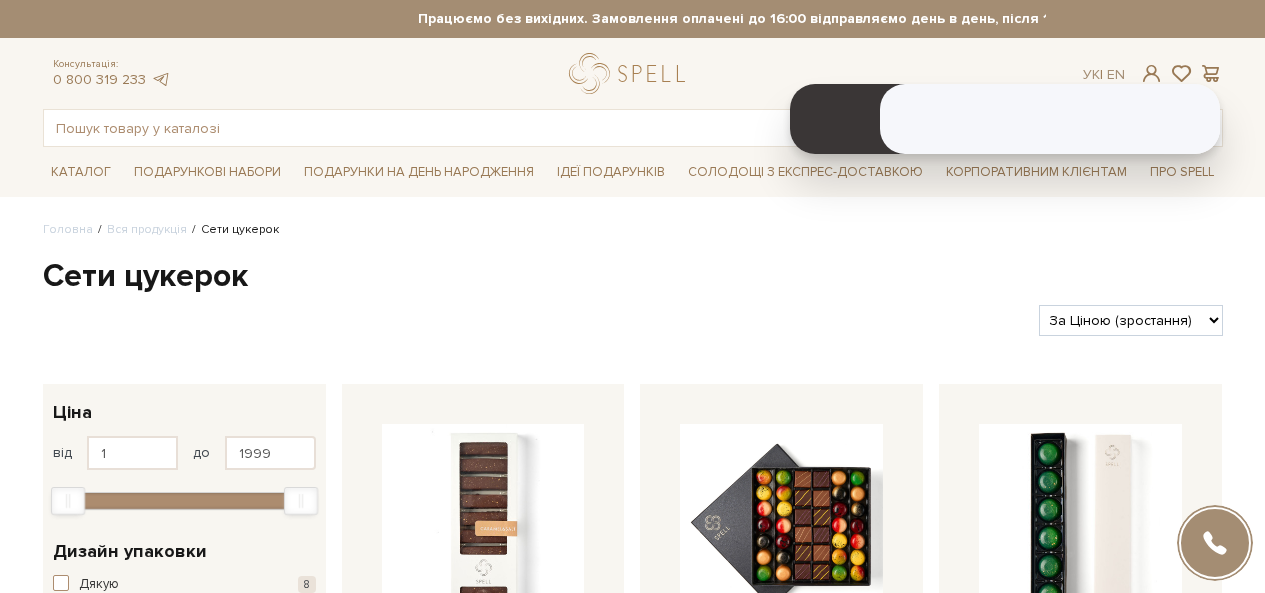 click on "За замовчуванням
За Ціною (зростання)
За Ціною (зменшення)
Новинки
За популярністю" at bounding box center [1130, 320] 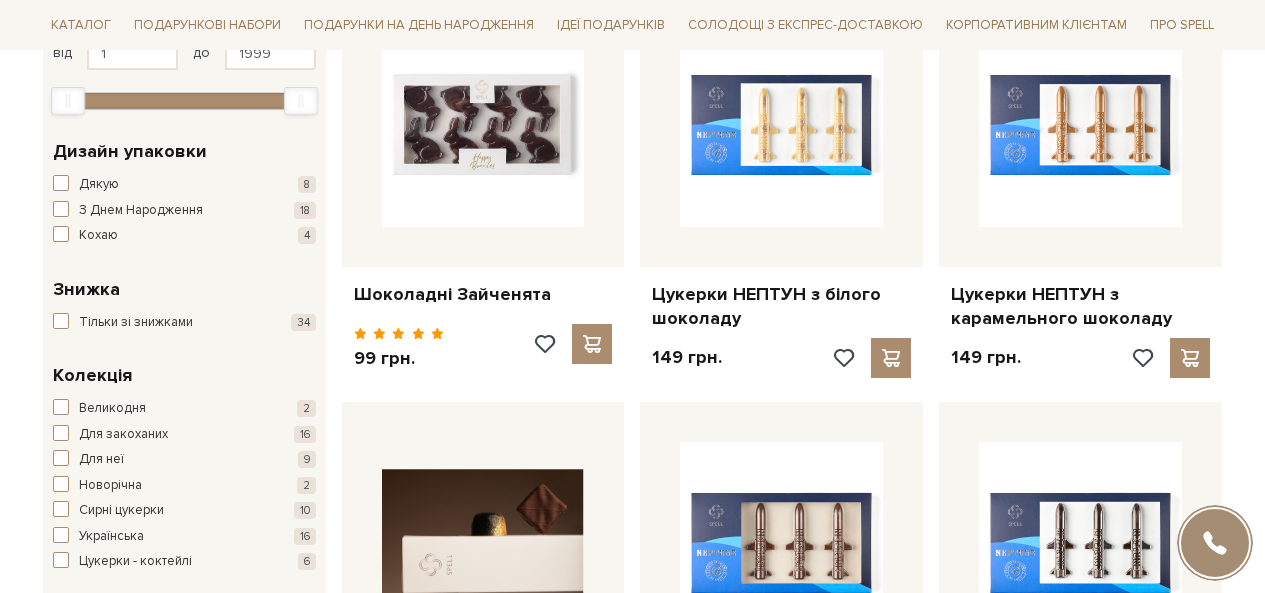 scroll, scrollTop: 0, scrollLeft: 0, axis: both 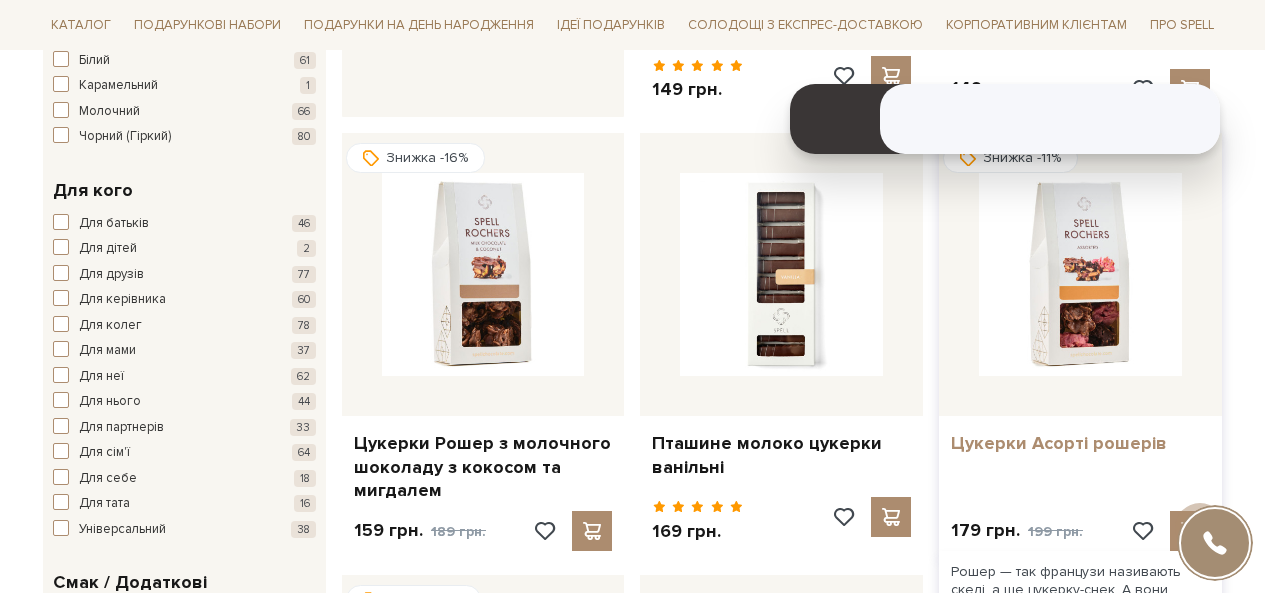 click on "Цукерки Асорті рошерів" at bounding box center [1080, 443] 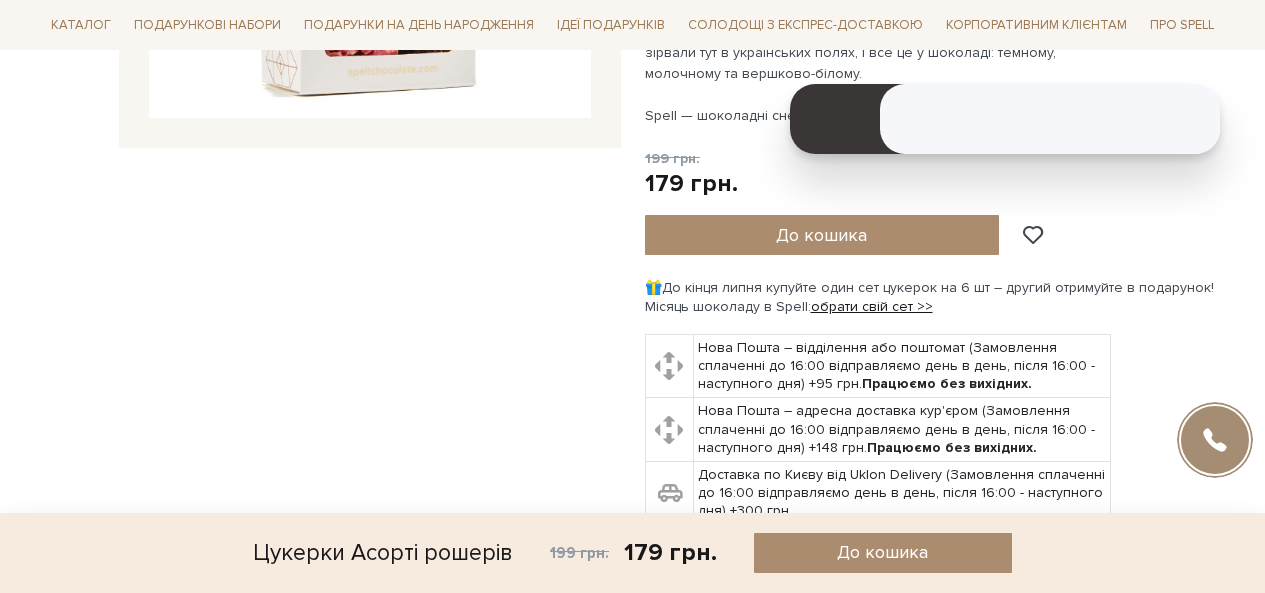 scroll, scrollTop: 1200, scrollLeft: 0, axis: vertical 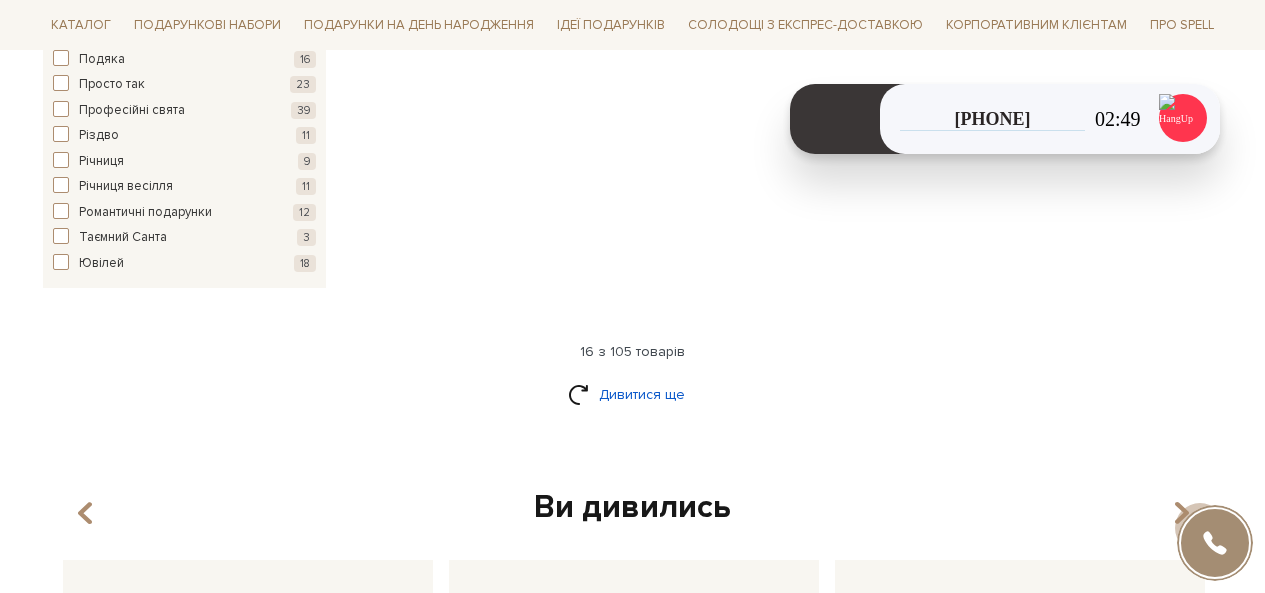 click on "Дивитися ще" at bounding box center (633, 394) 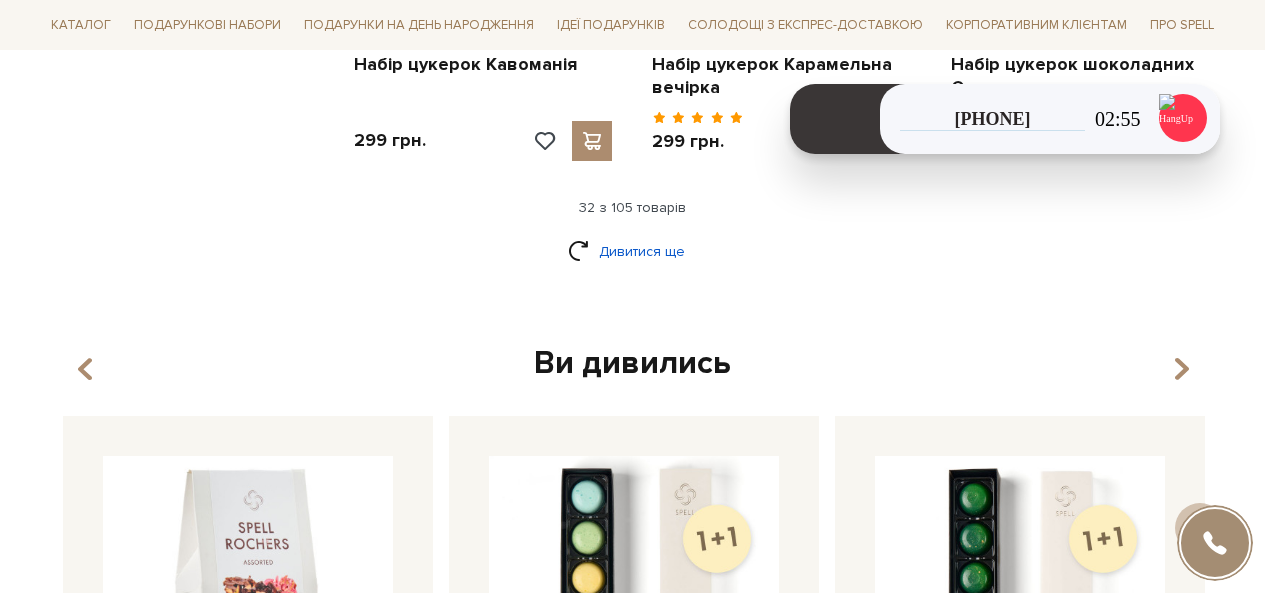 scroll, scrollTop: 4800, scrollLeft: 0, axis: vertical 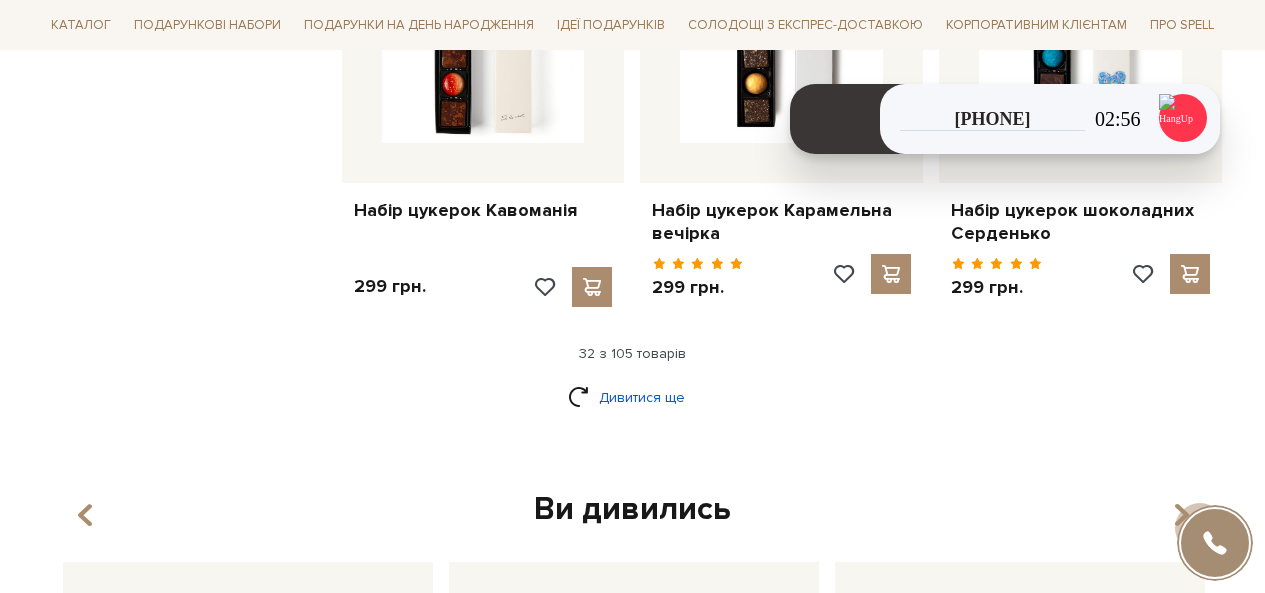click on "Дивитися ще" at bounding box center [633, 397] 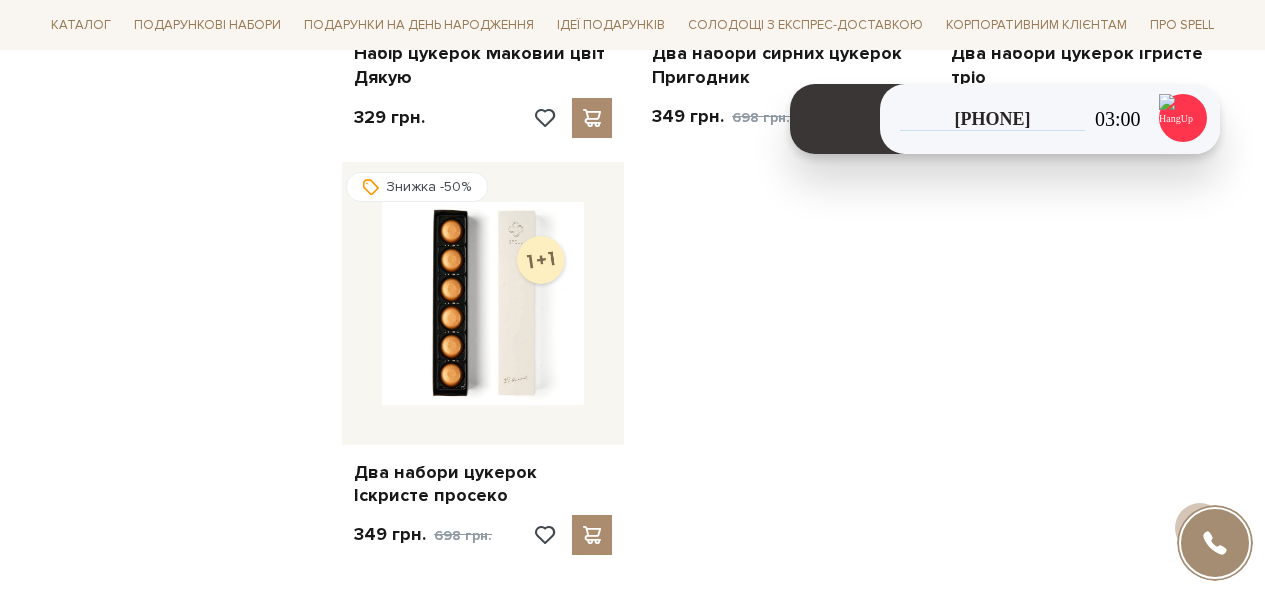 scroll, scrollTop: 7400, scrollLeft: 0, axis: vertical 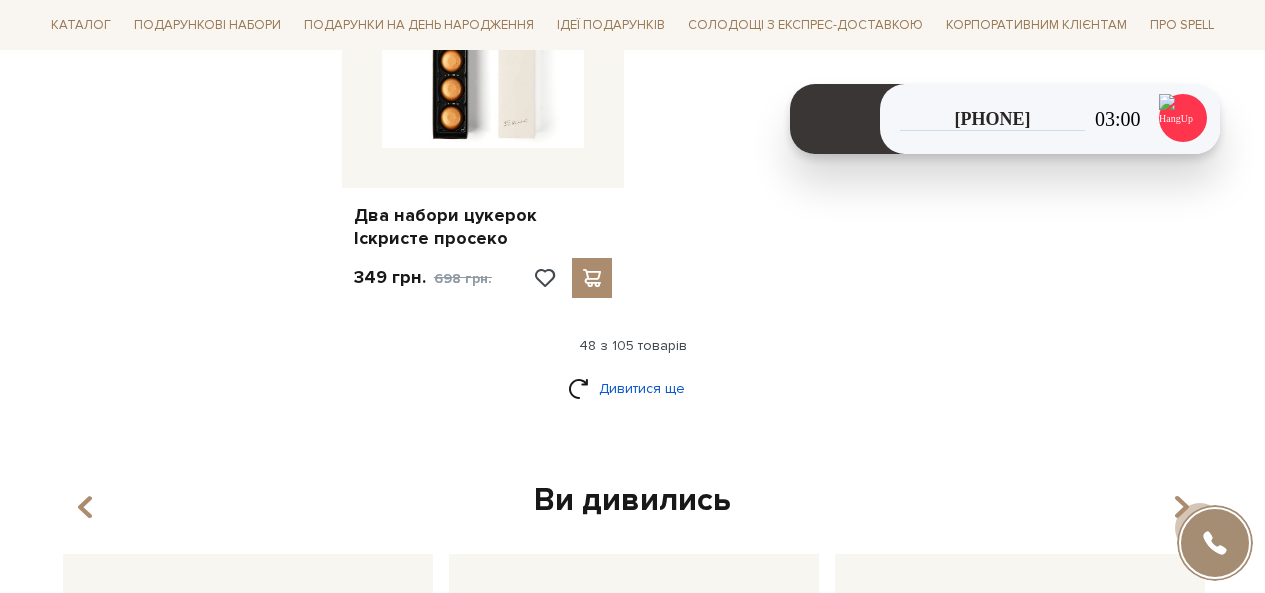click on "Дивитися ще" at bounding box center (633, 388) 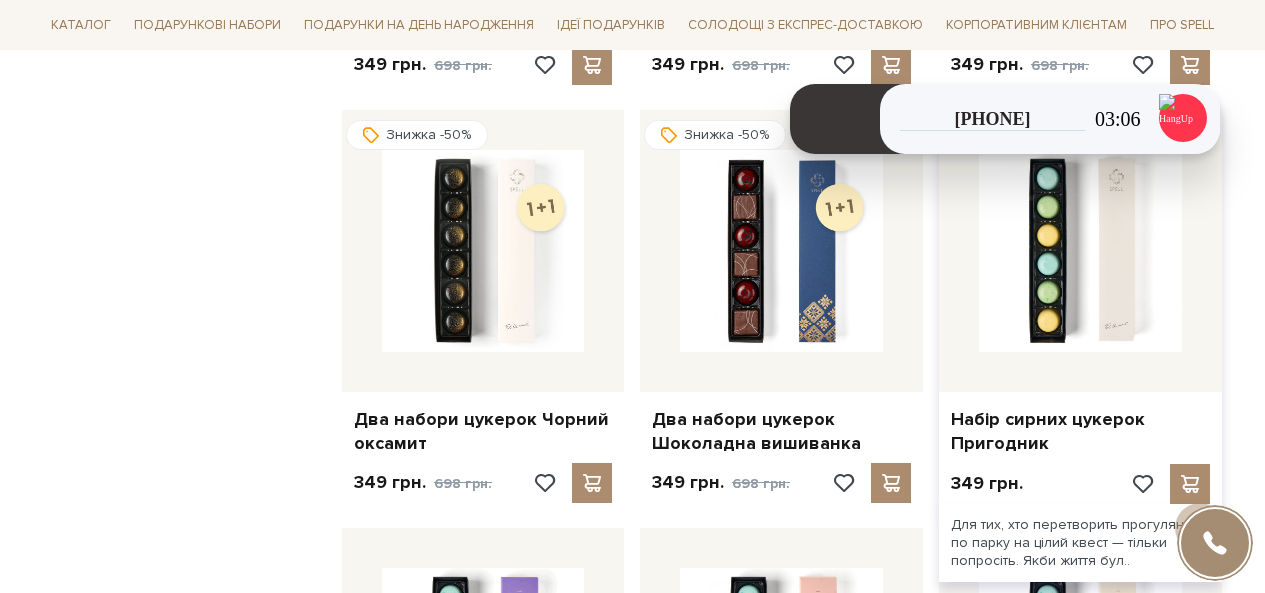 scroll, scrollTop: 8500, scrollLeft: 0, axis: vertical 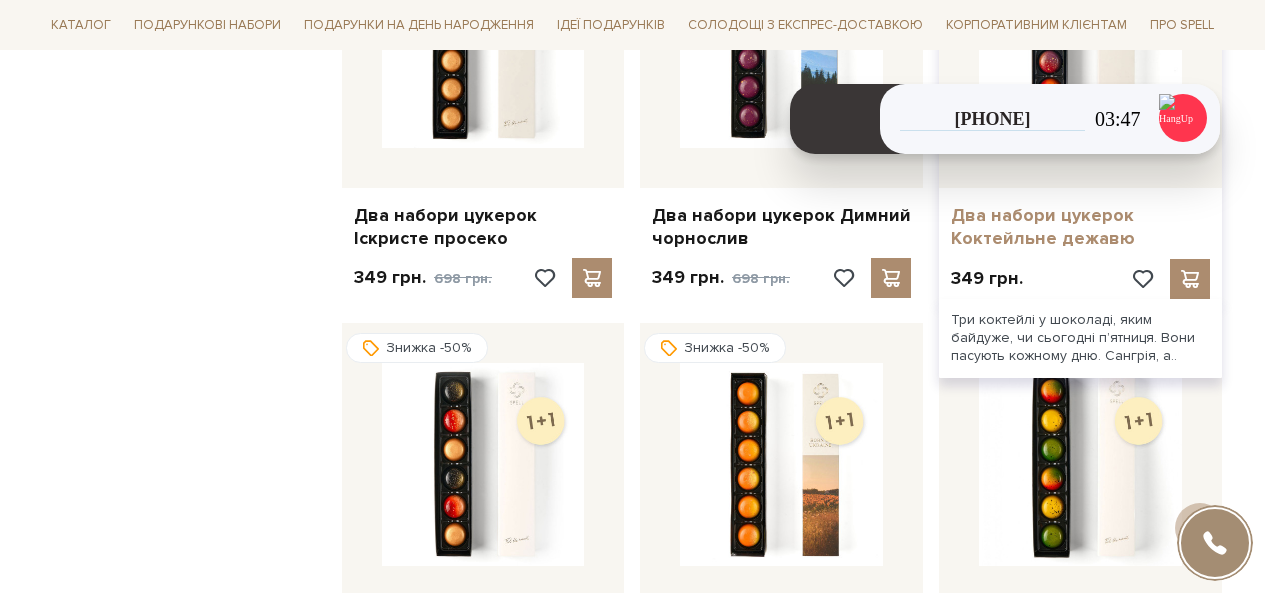 click on "Два набори цукерок Коктейльне дежавю" at bounding box center (1080, 227) 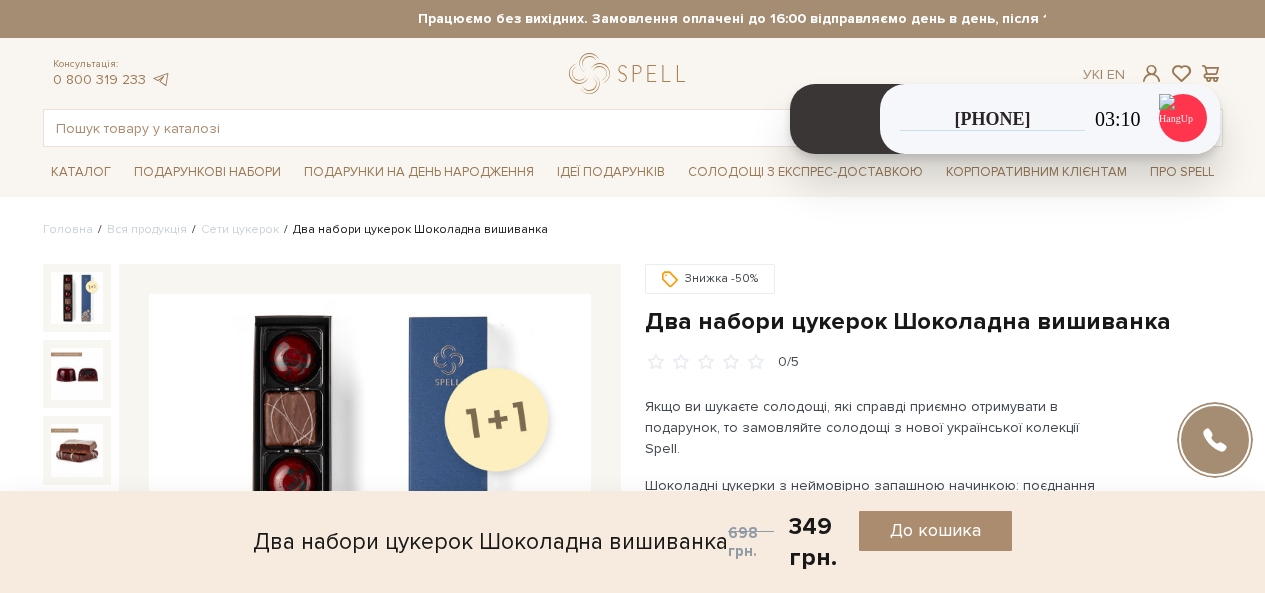 scroll, scrollTop: 1100, scrollLeft: 0, axis: vertical 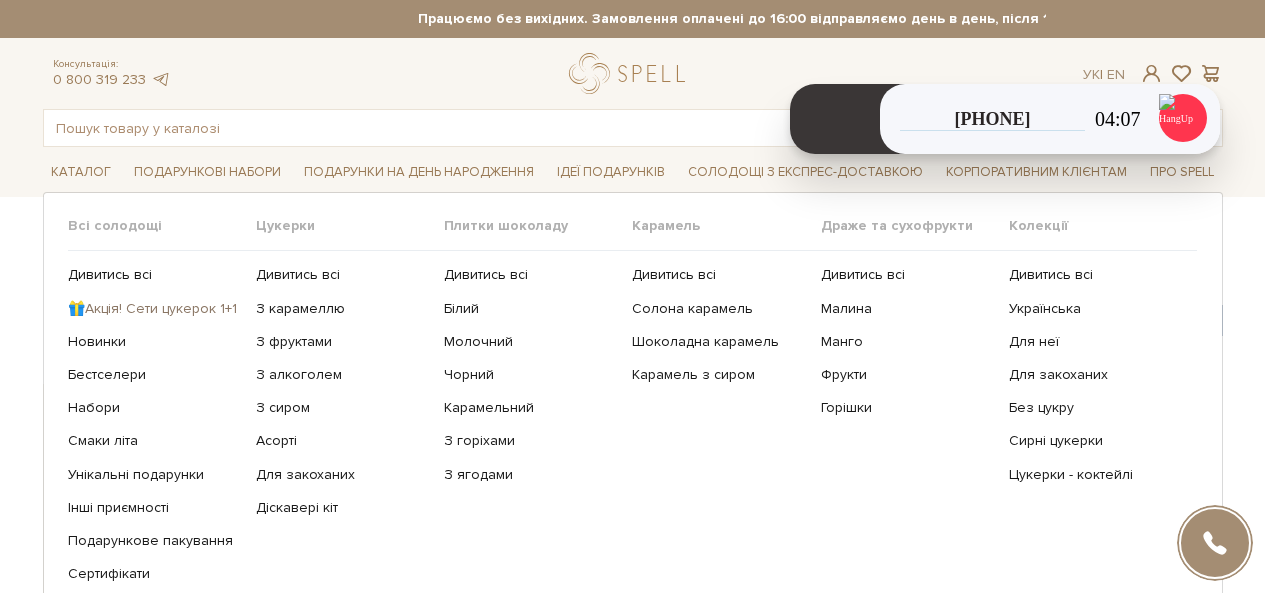 click on "🎁Акція! Сети цукерок 1+1" at bounding box center (154, 309) 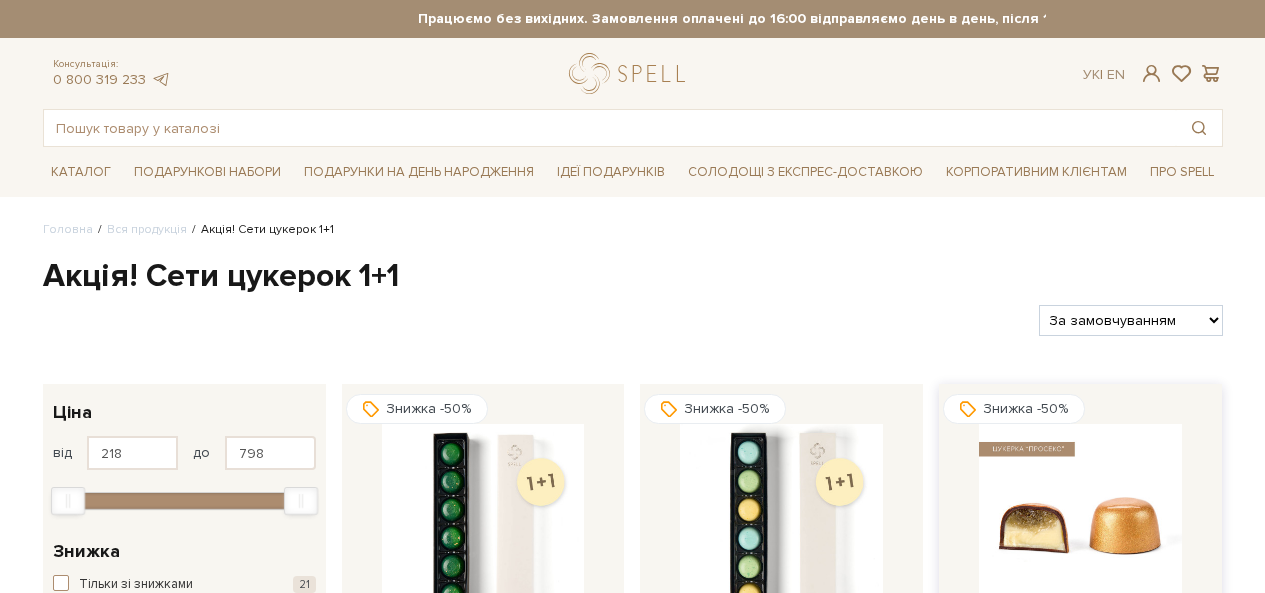 scroll, scrollTop: 200, scrollLeft: 0, axis: vertical 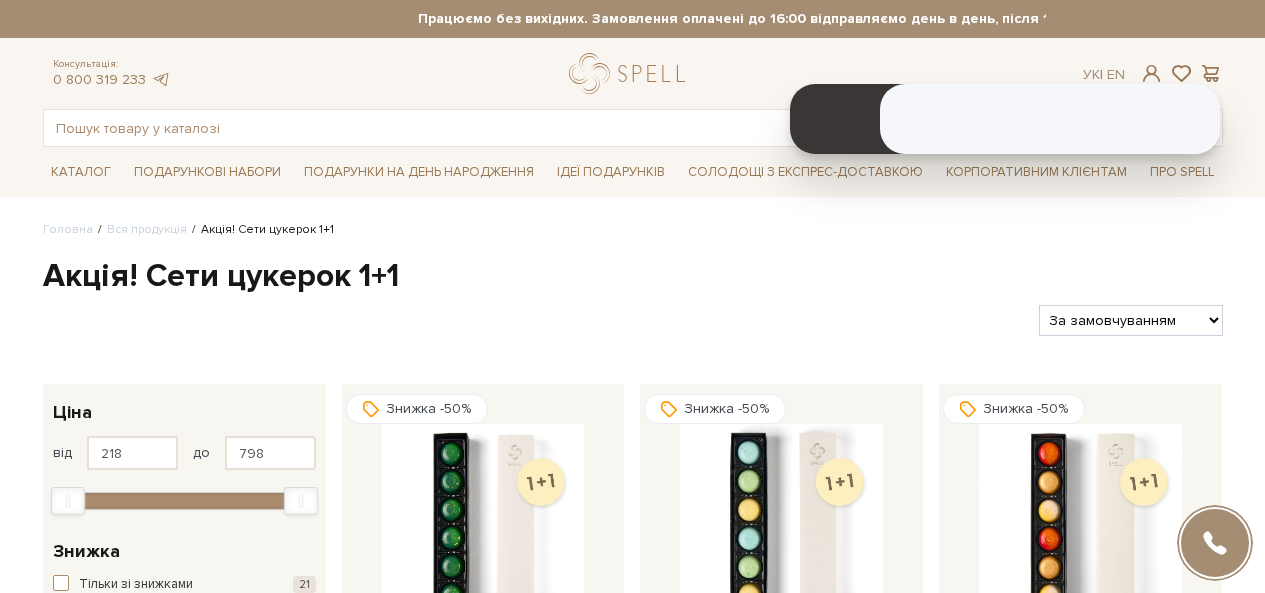 click on "Головна
Вся продукція
Акція! Сети цукерок 1+1
Акція! Сети цукерок 1+1
Фільтри
За замовчуванням
За Ціною (зростання) Новинки" at bounding box center [633, 1974] 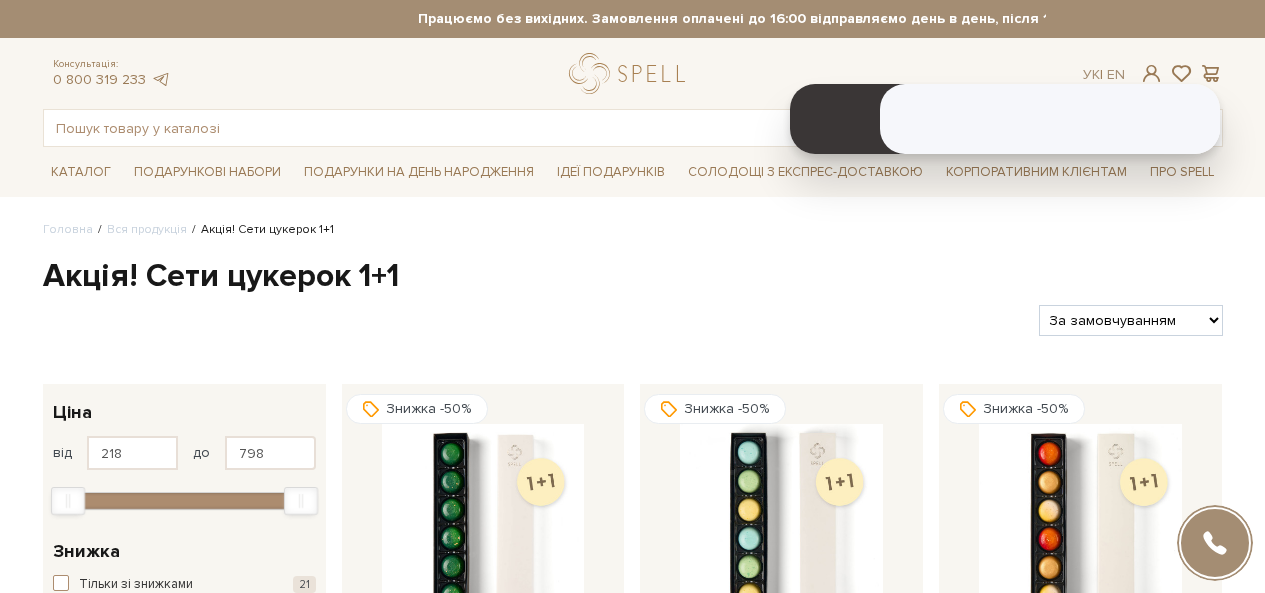 click on "За замовчуванням
За Ціною (зростання)
За Ціною (зменшення)
Новинки
За популярністю" at bounding box center (1130, 320) 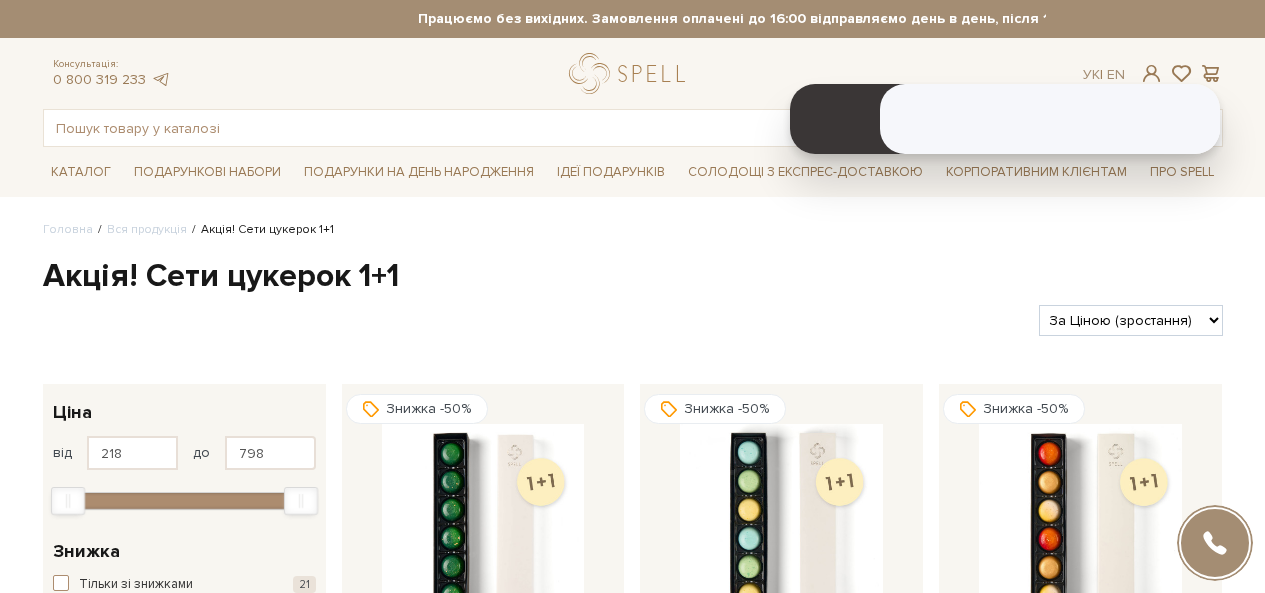 click on "За замовчуванням
За Ціною (зростання)
За Ціною (зменшення)
Новинки
За популярністю" at bounding box center (1130, 320) 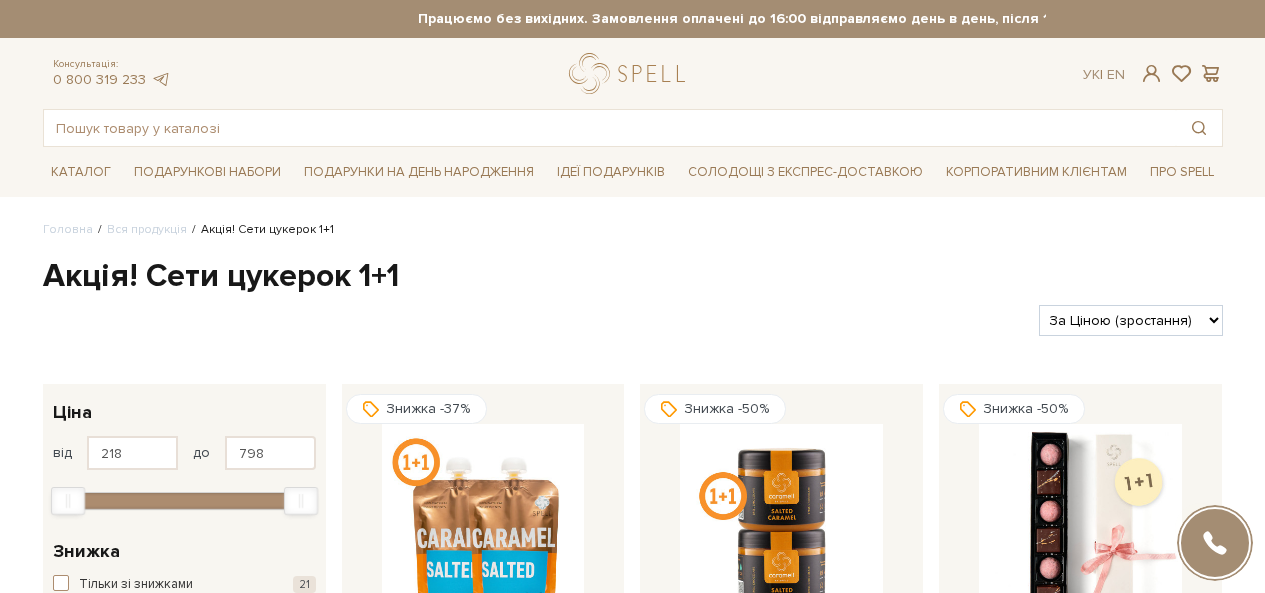 scroll, scrollTop: 400, scrollLeft: 0, axis: vertical 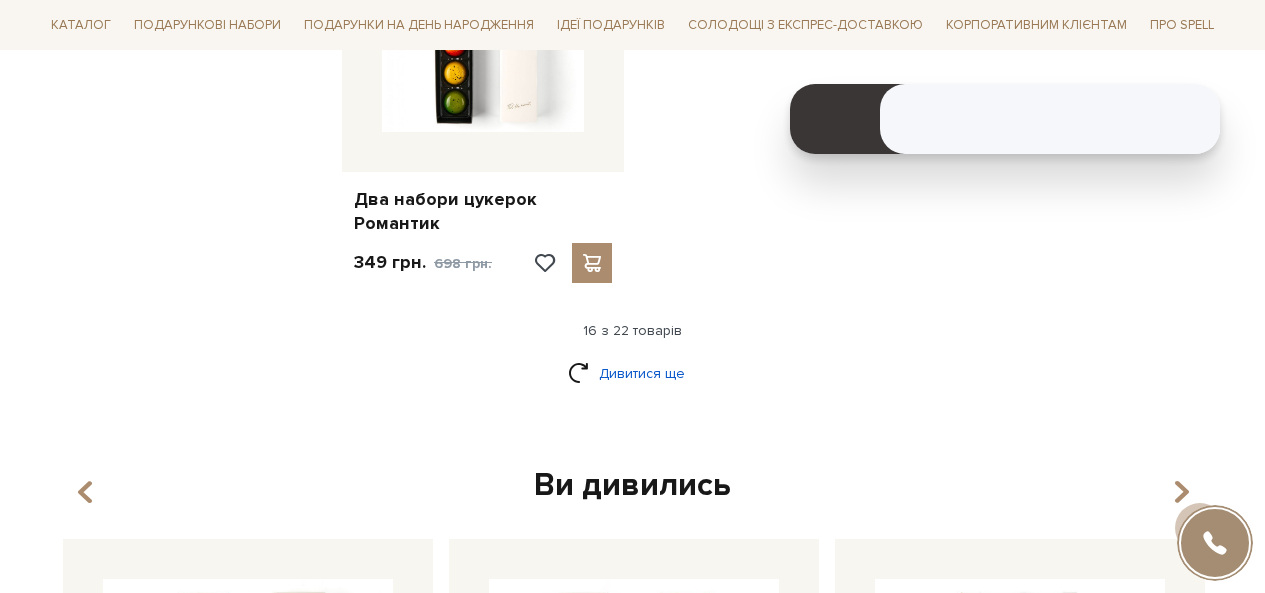 click on "Дивитися ще" at bounding box center [633, 373] 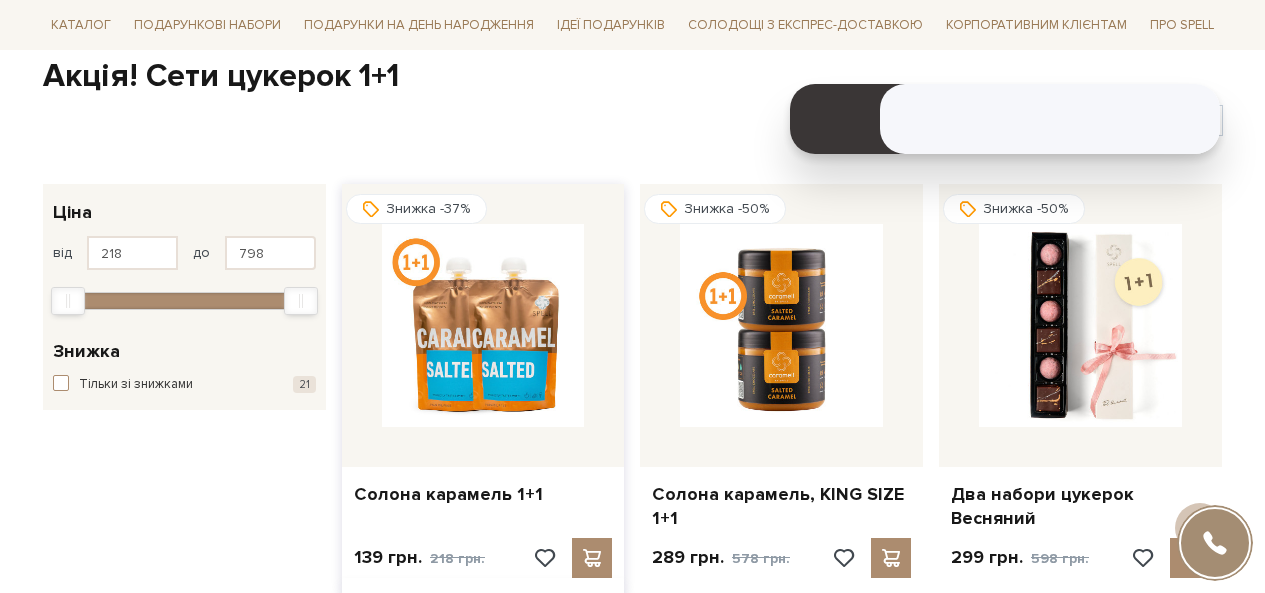 scroll, scrollTop: 0, scrollLeft: 0, axis: both 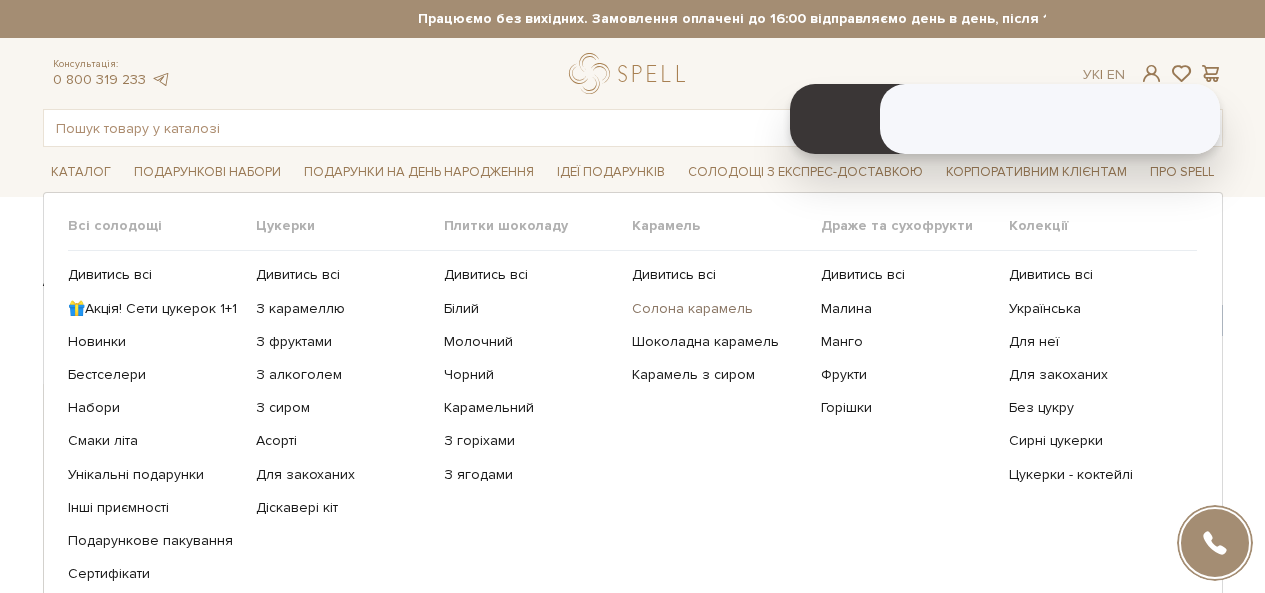 click on "Солона карамель" at bounding box center (718, 309) 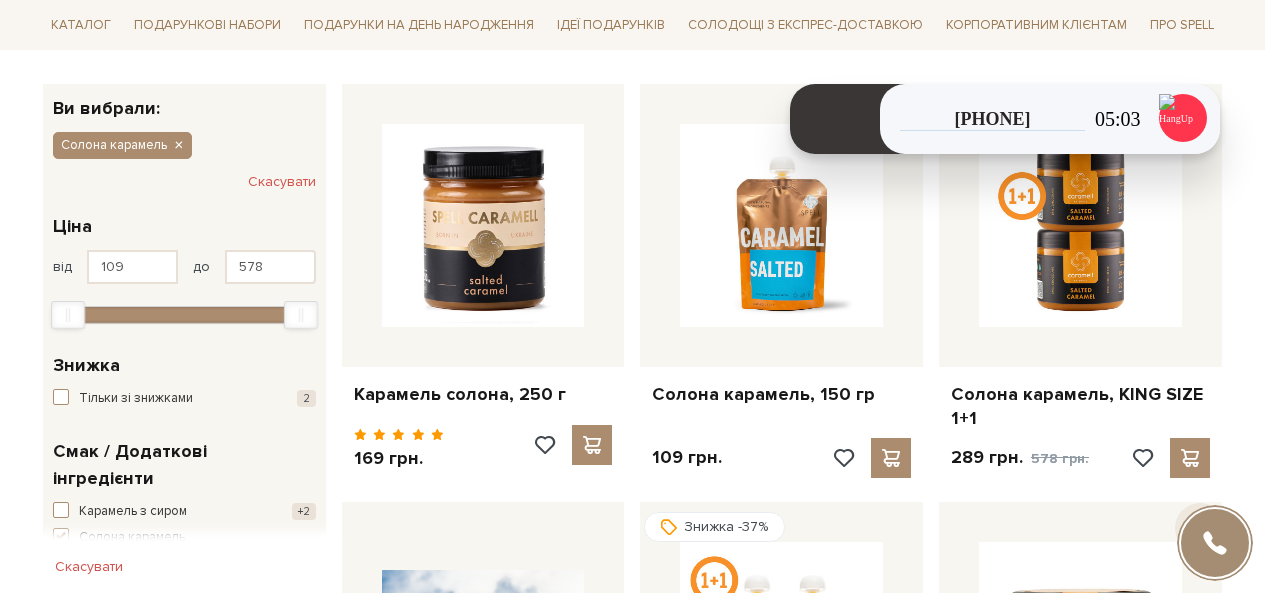 scroll, scrollTop: 0, scrollLeft: 0, axis: both 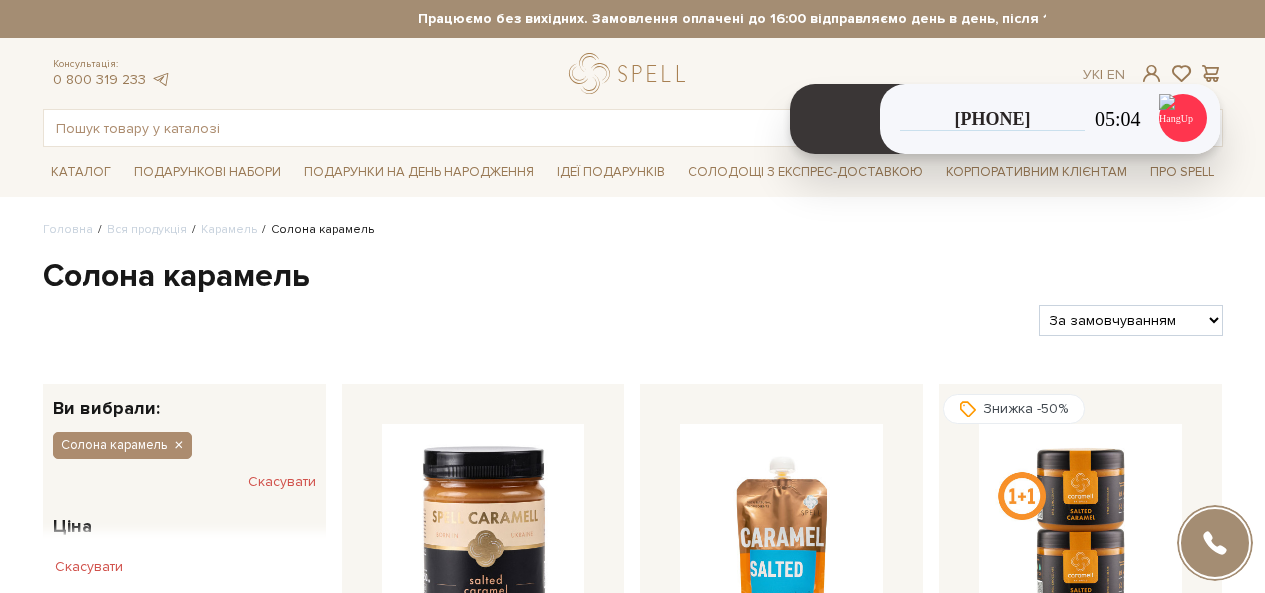 click on "За замовчуванням
За Ціною (зростання)
За Ціною (зменшення)
Новинки
За популярністю" at bounding box center [1130, 320] 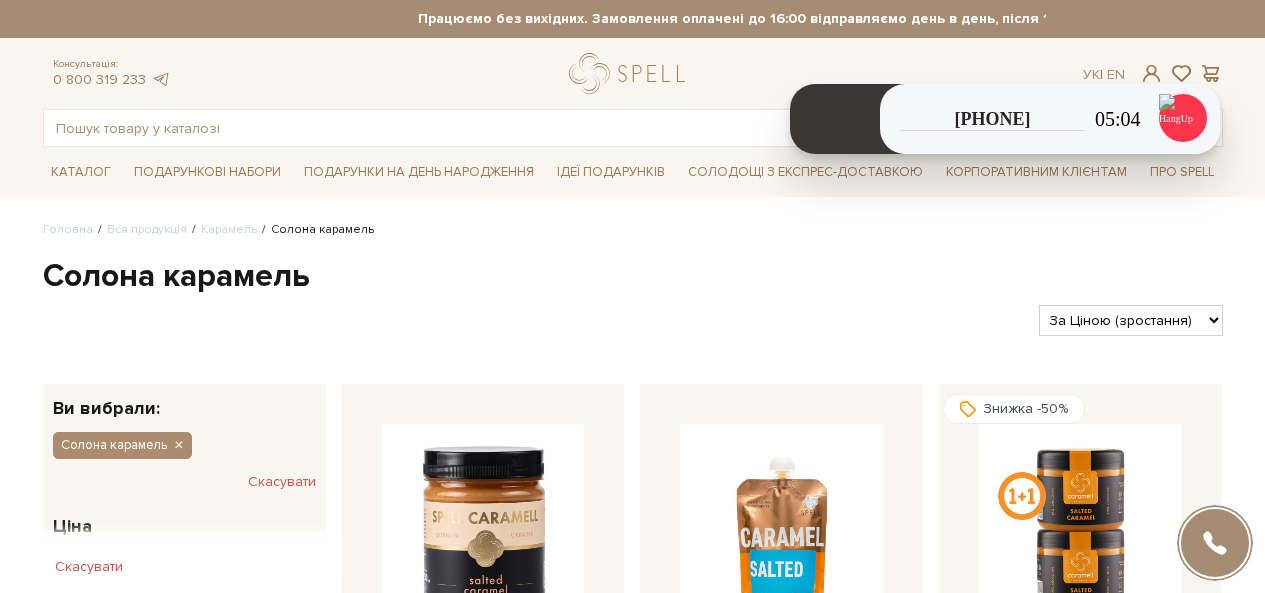 click on "За замовчуванням
За Ціною (зростання)
За Ціною (зменшення)
Новинки
За популярністю" at bounding box center [1130, 320] 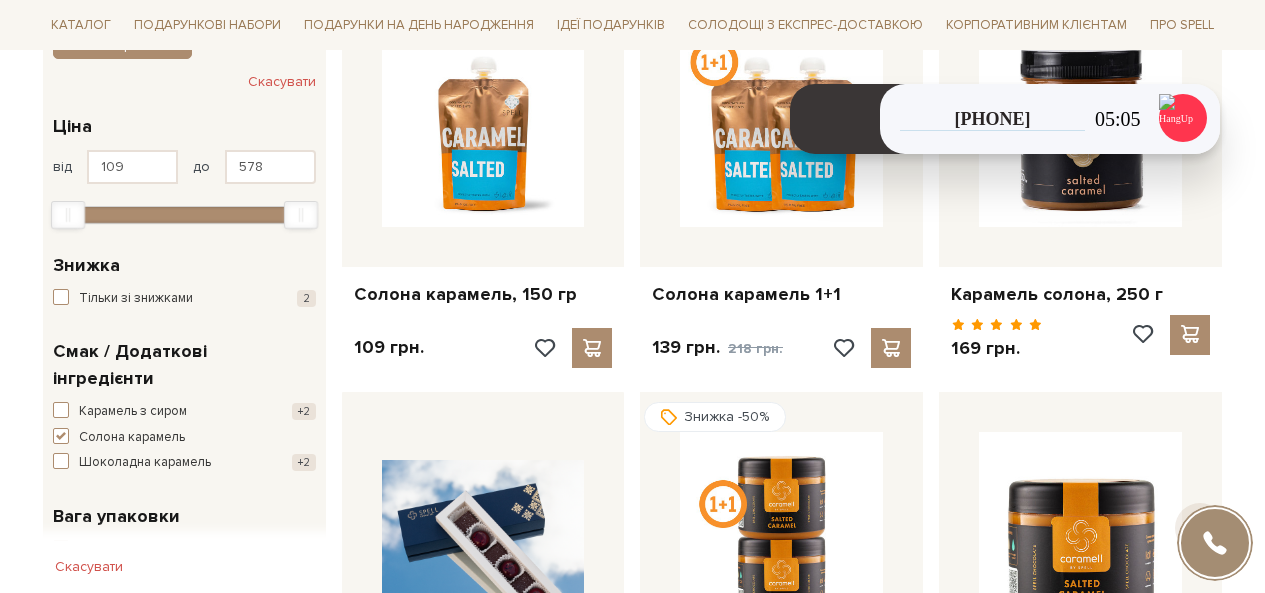 scroll, scrollTop: 400, scrollLeft: 0, axis: vertical 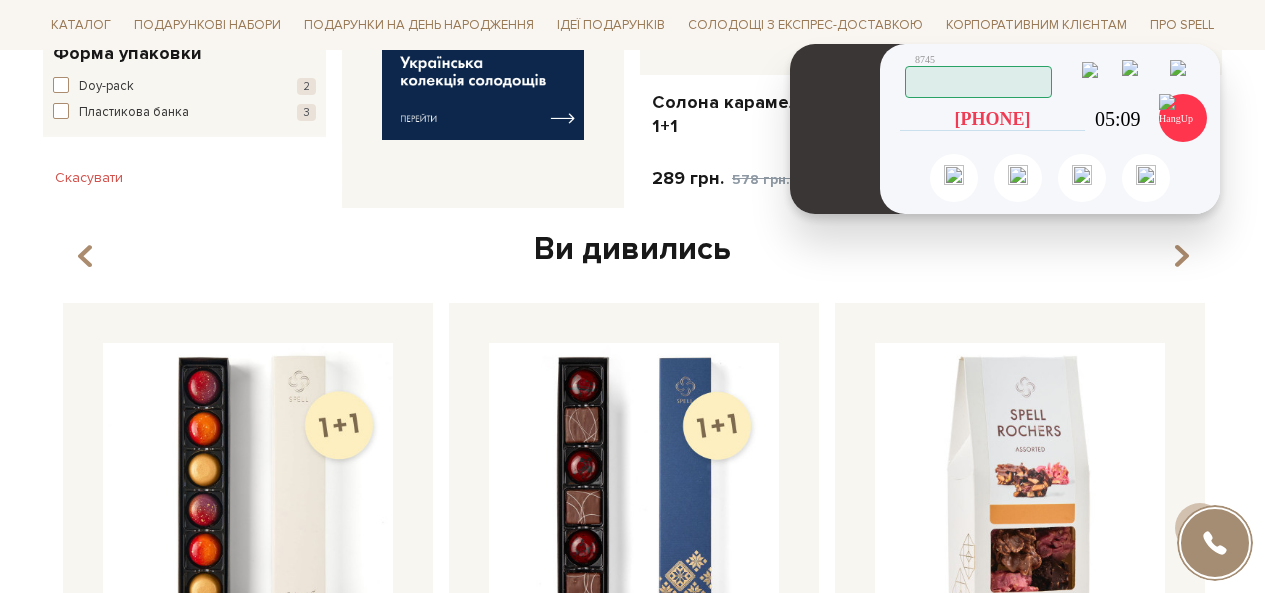 click 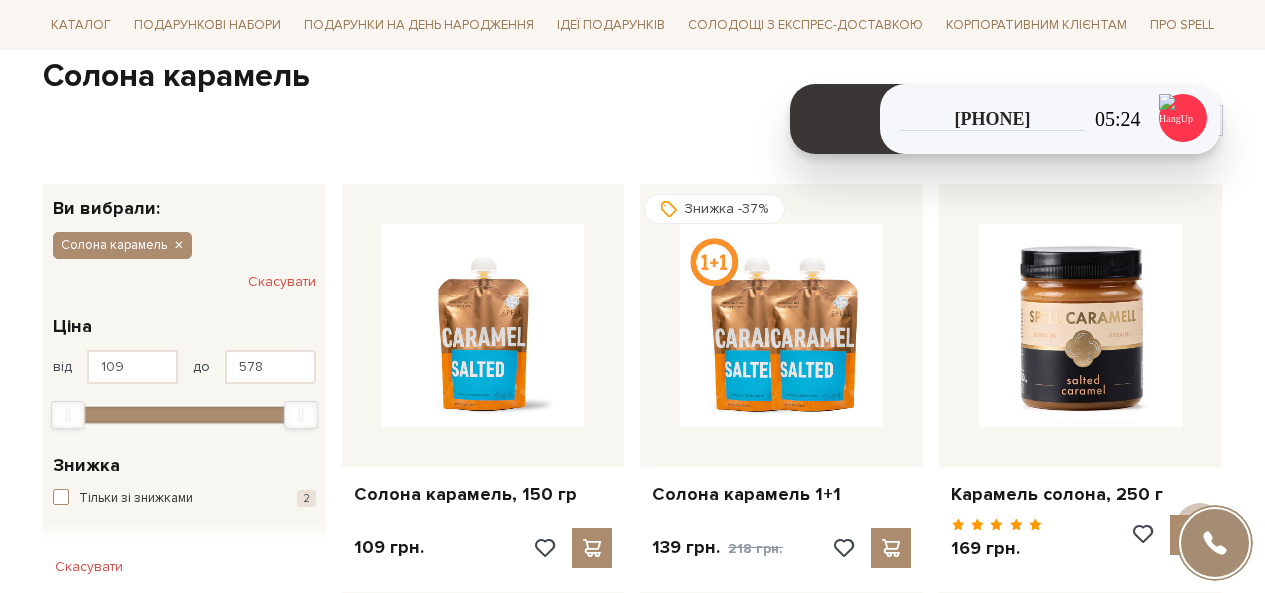 scroll, scrollTop: 0, scrollLeft: 0, axis: both 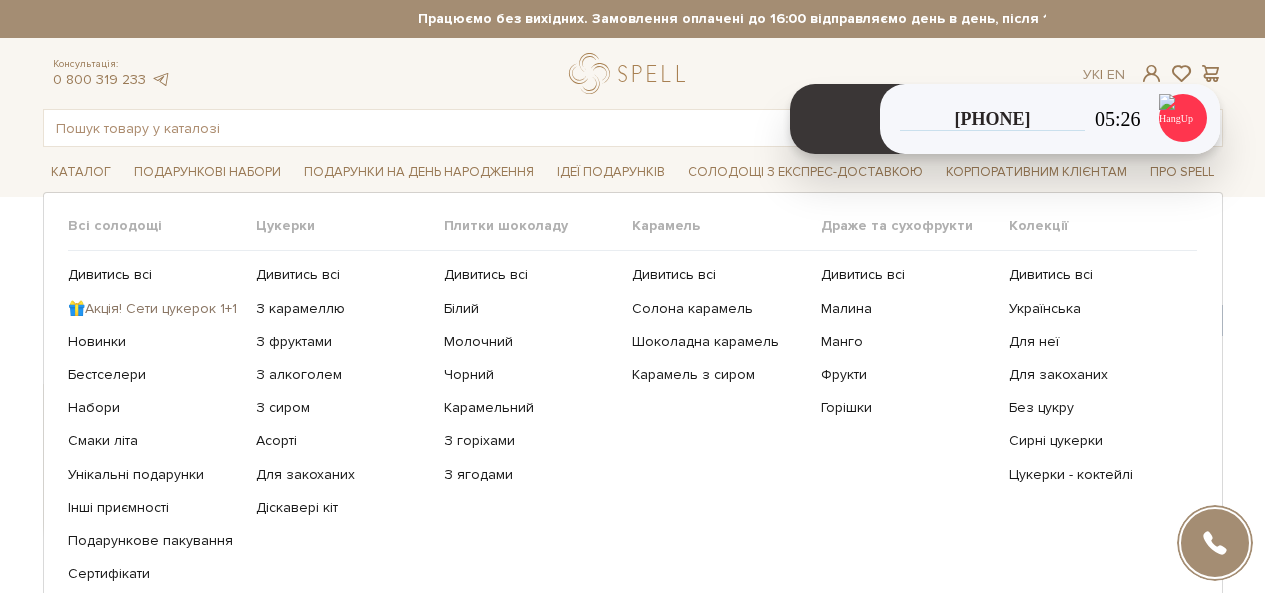 click on "🎁Акція! Сети цукерок 1+1" at bounding box center (154, 309) 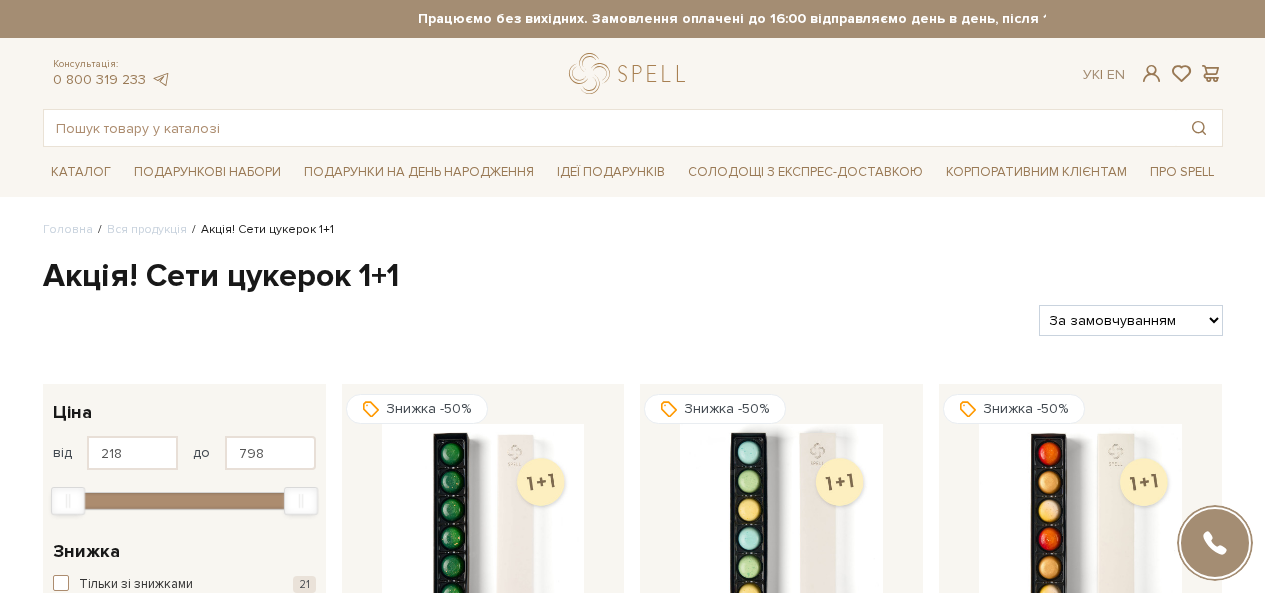 scroll, scrollTop: 0, scrollLeft: 0, axis: both 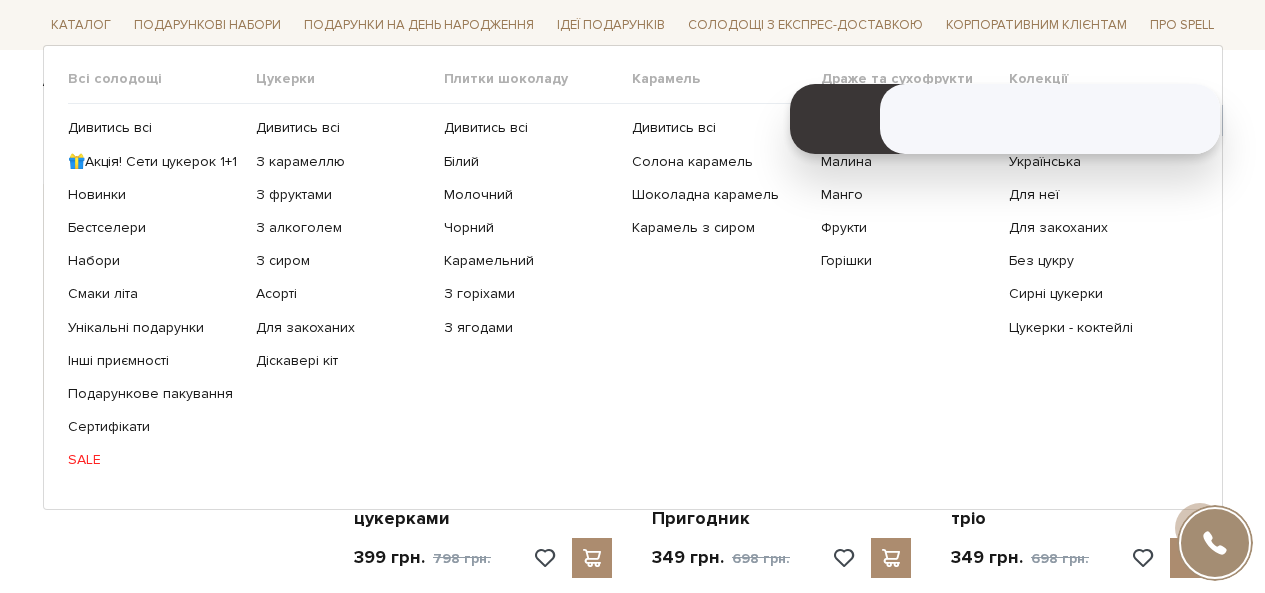 click on "SALE" at bounding box center [154, 460] 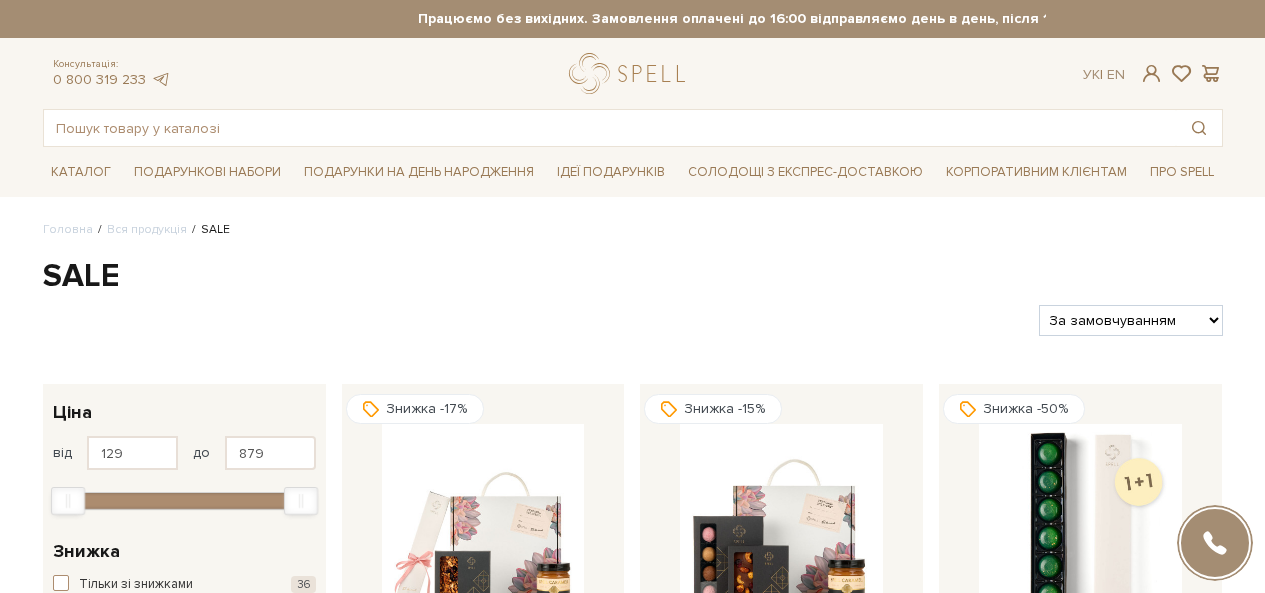 click on "За замовчуванням
За Ціною (зростання)
За Ціною (зменшення)
Новинки
За популярністю" at bounding box center (1130, 320) 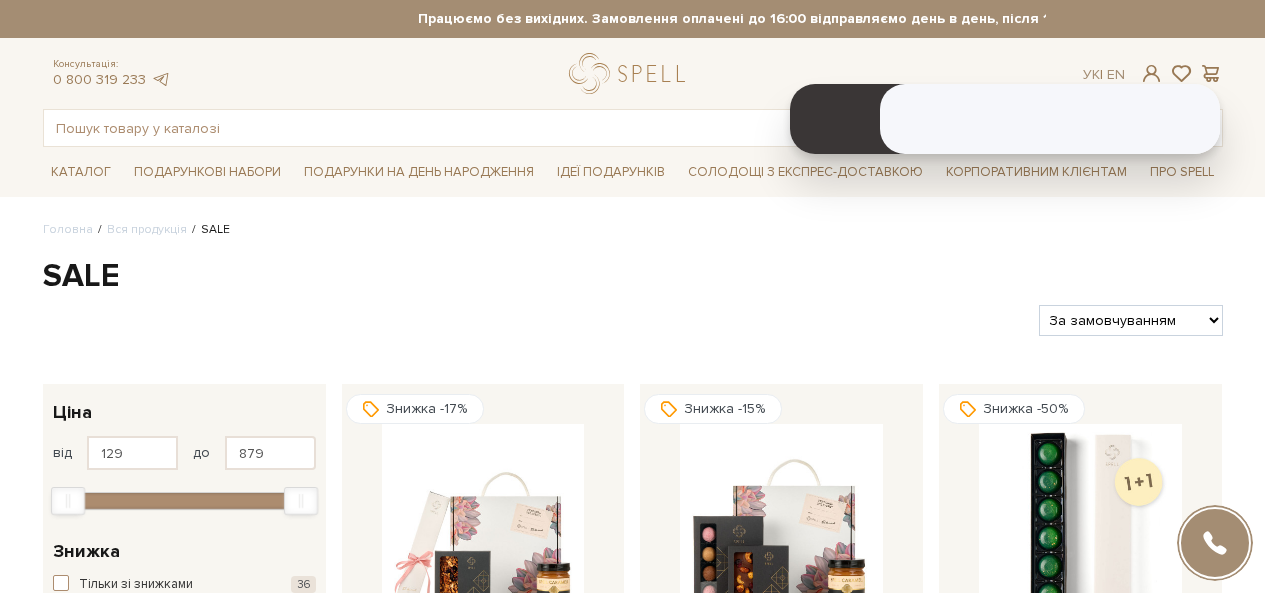 scroll, scrollTop: 0, scrollLeft: 0, axis: both 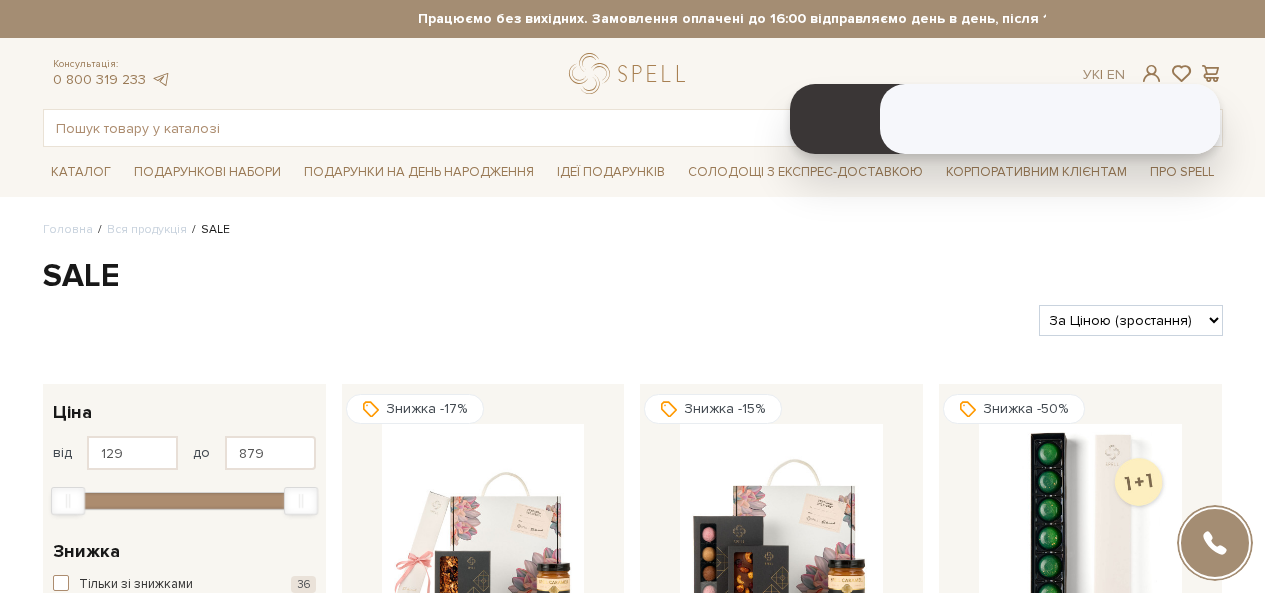 click on "За замовчуванням
За Ціною (зростання)
За Ціною (зменшення)
Новинки
За популярністю" at bounding box center [1130, 320] 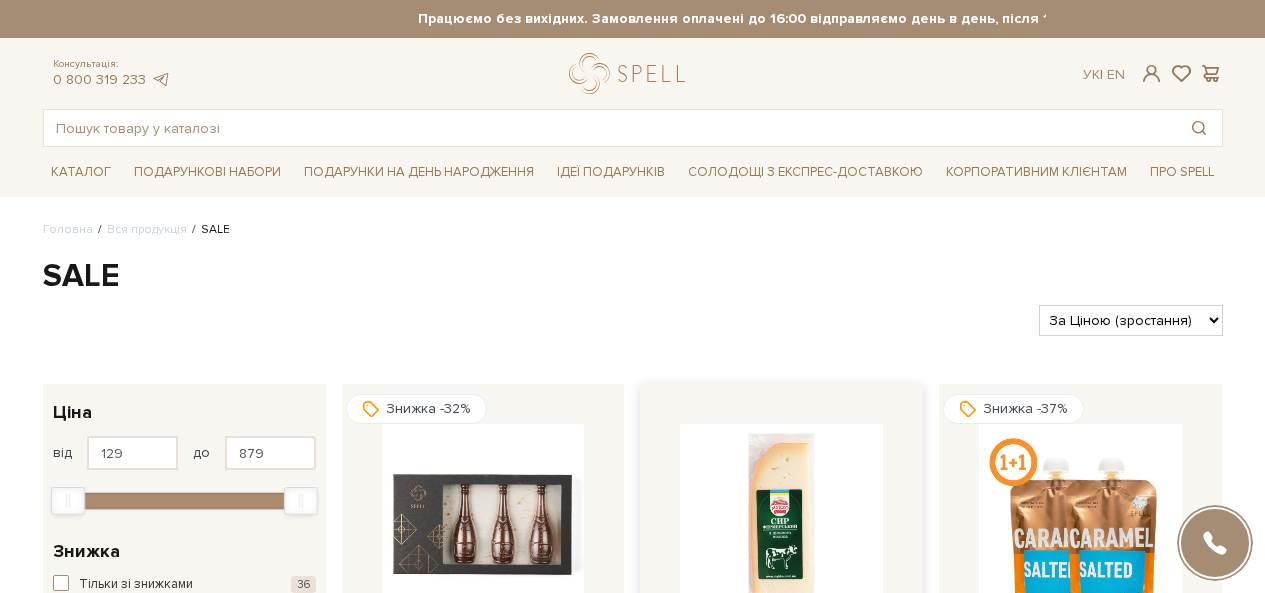 scroll, scrollTop: 400, scrollLeft: 0, axis: vertical 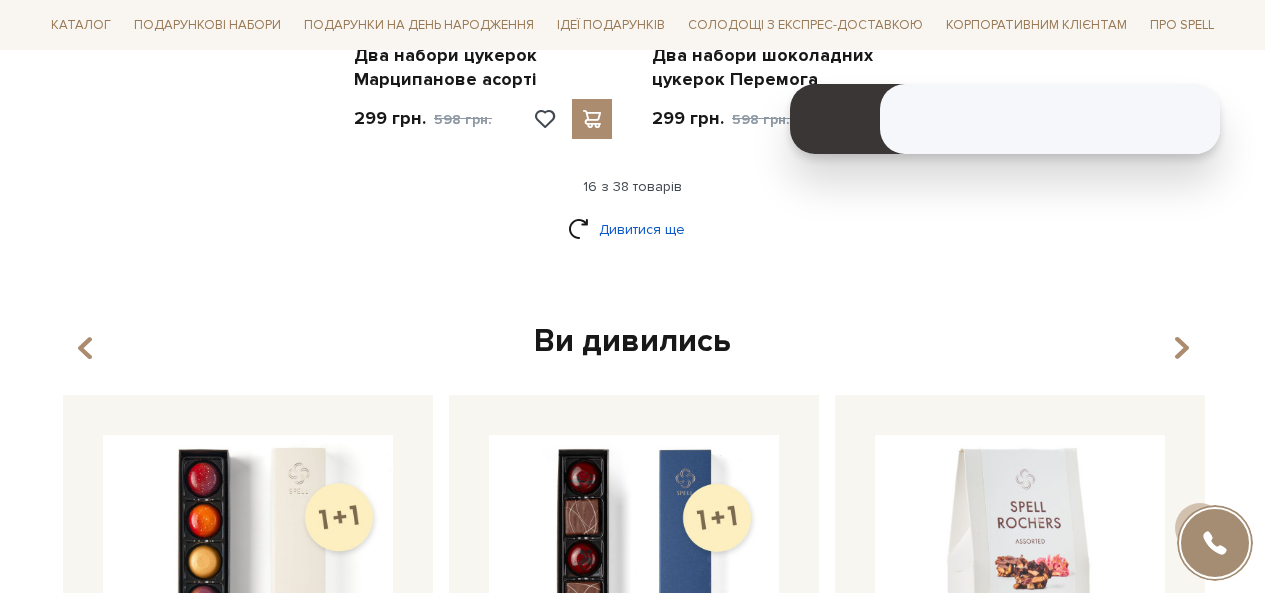 click on "Дивитися ще" at bounding box center [633, 229] 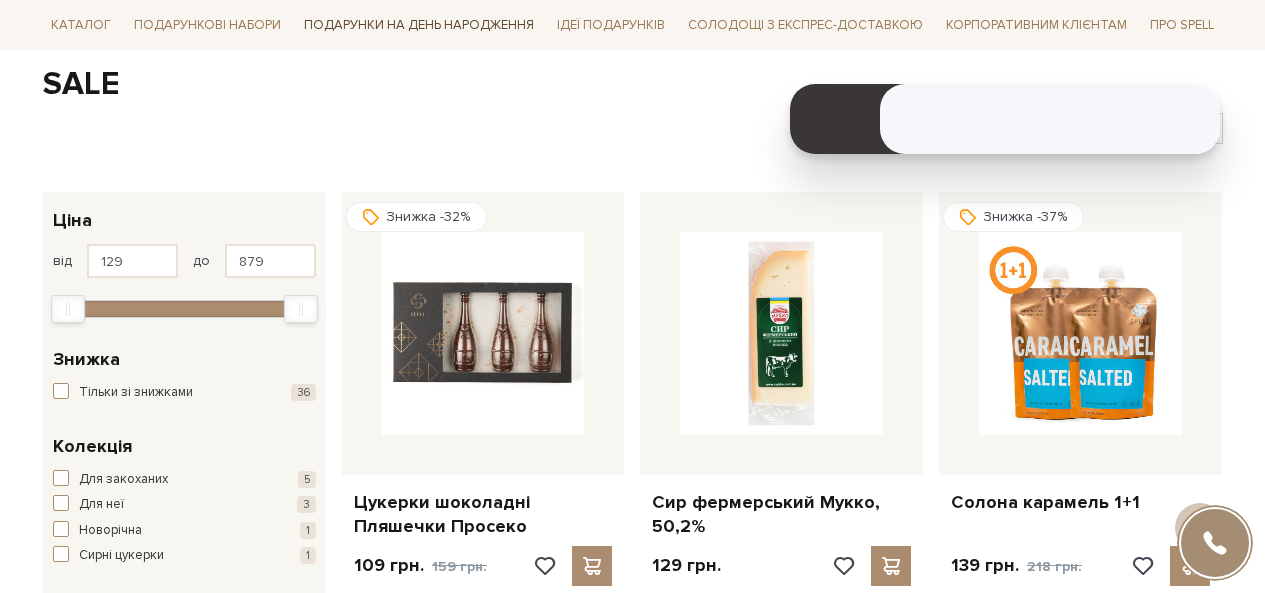 scroll, scrollTop: 0, scrollLeft: 0, axis: both 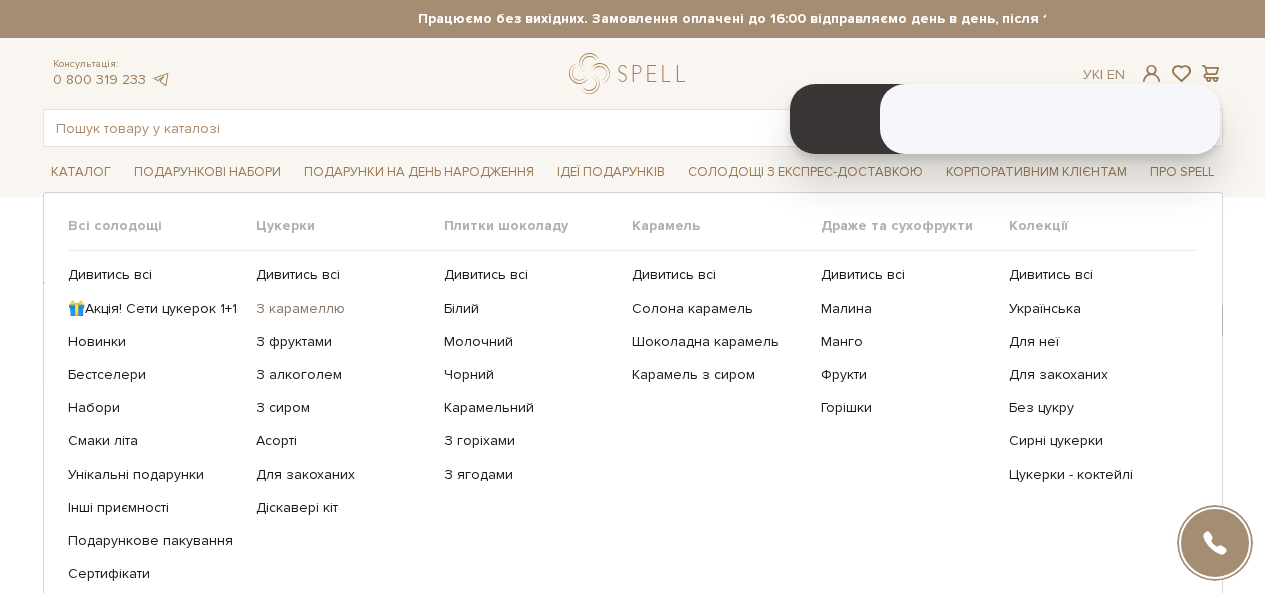 click on "З карамеллю" at bounding box center (342, 309) 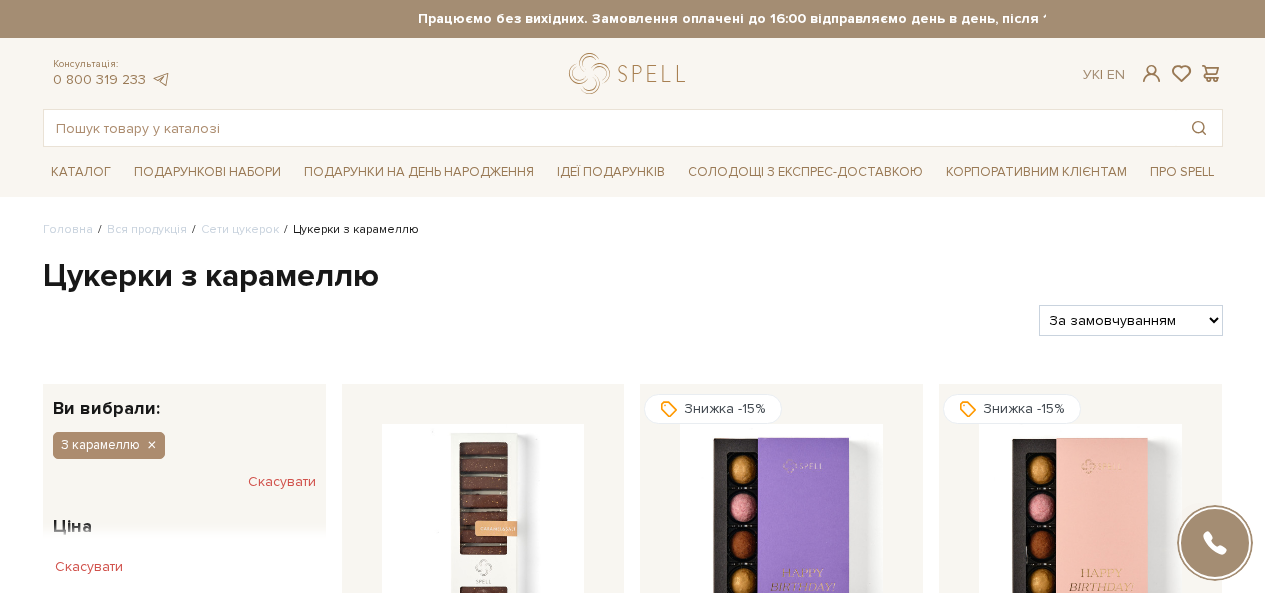 scroll, scrollTop: 600, scrollLeft: 0, axis: vertical 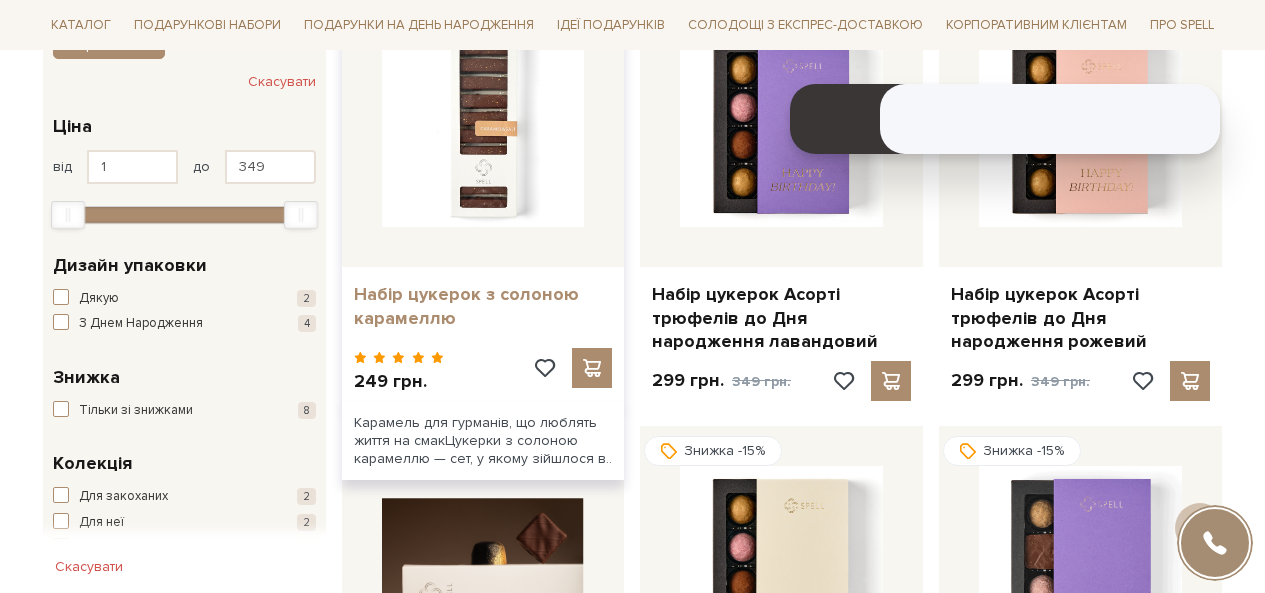 click on "Набір цукерок з солоною карамеллю" at bounding box center (483, 306) 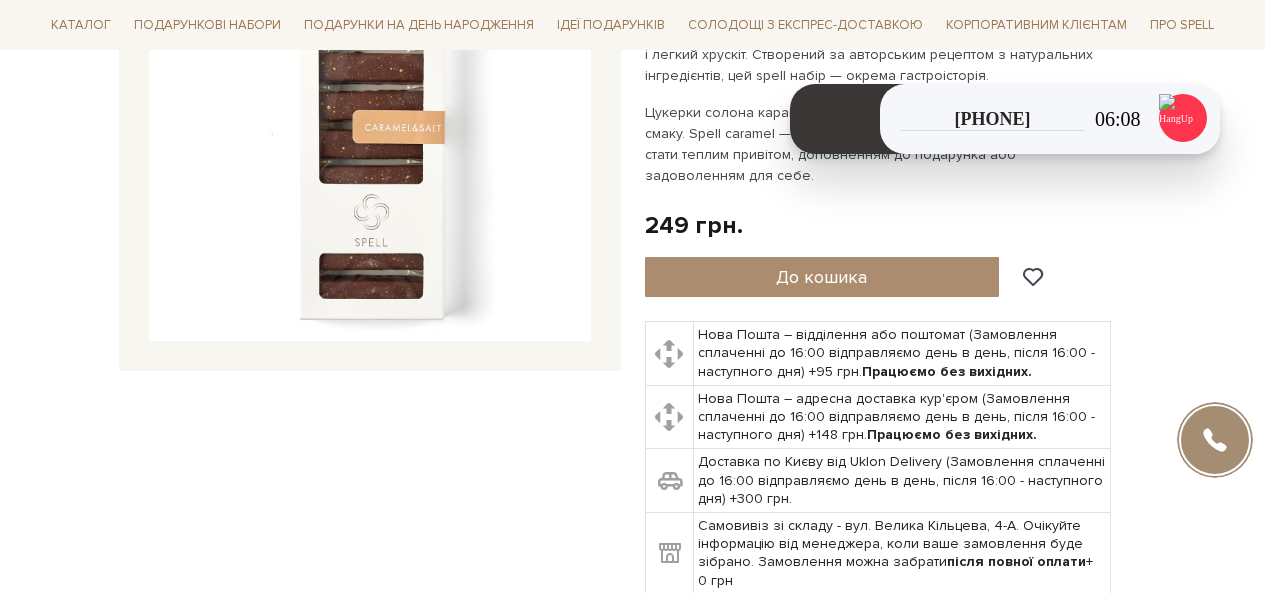 scroll, scrollTop: 0, scrollLeft: 0, axis: both 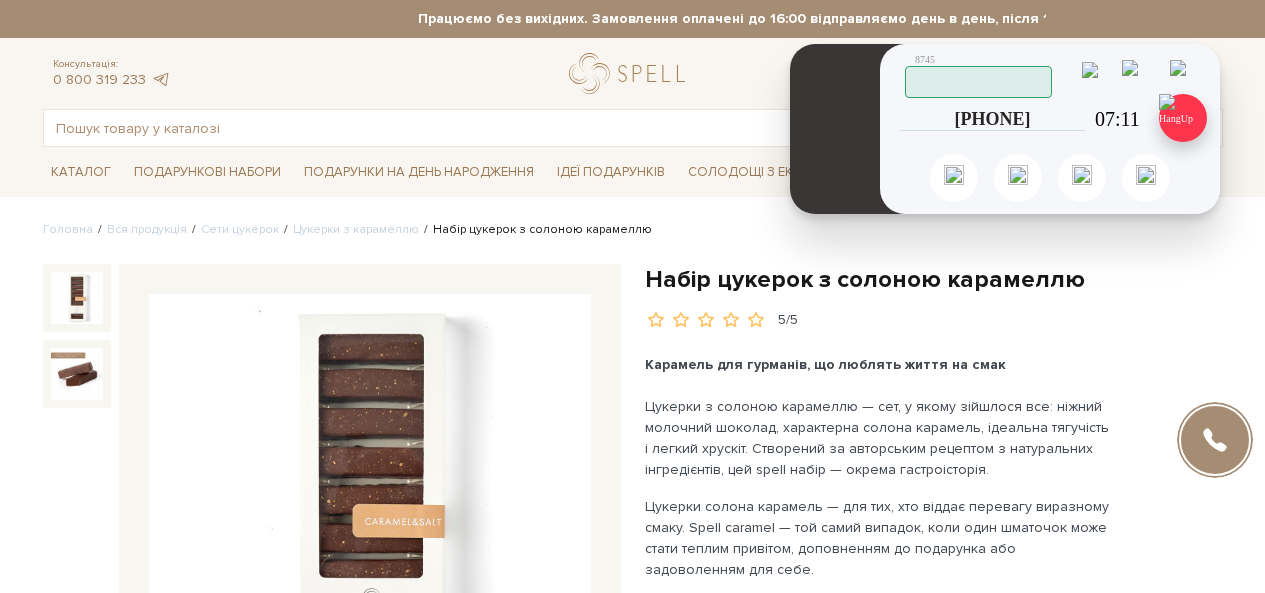 click at bounding box center [1183, 118] 